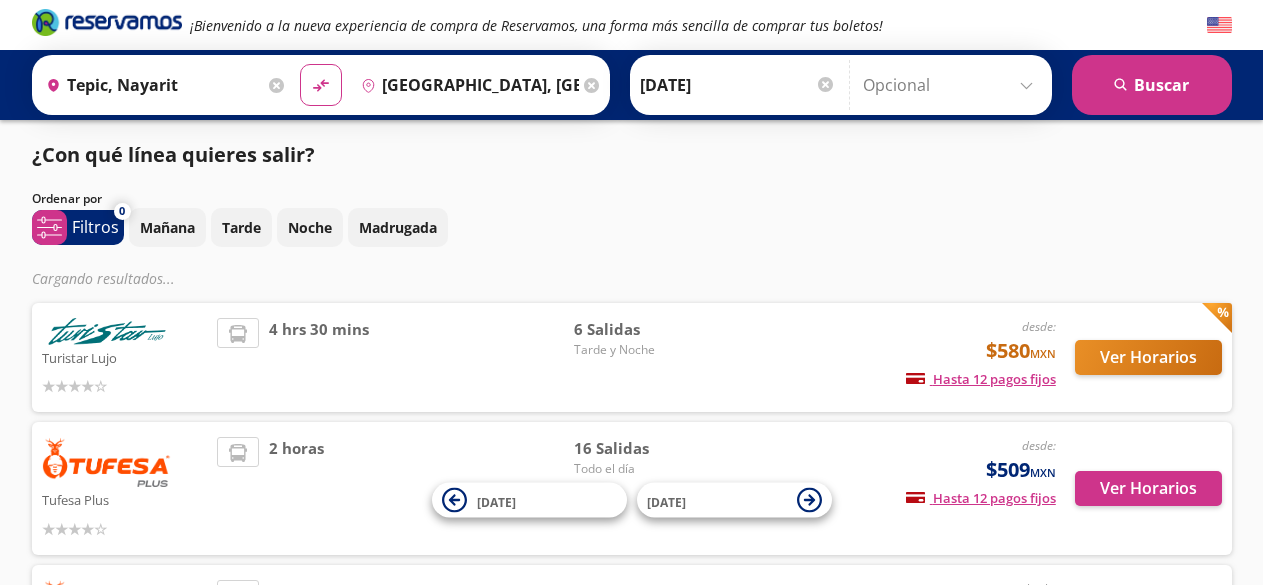 scroll, scrollTop: 0, scrollLeft: 0, axis: both 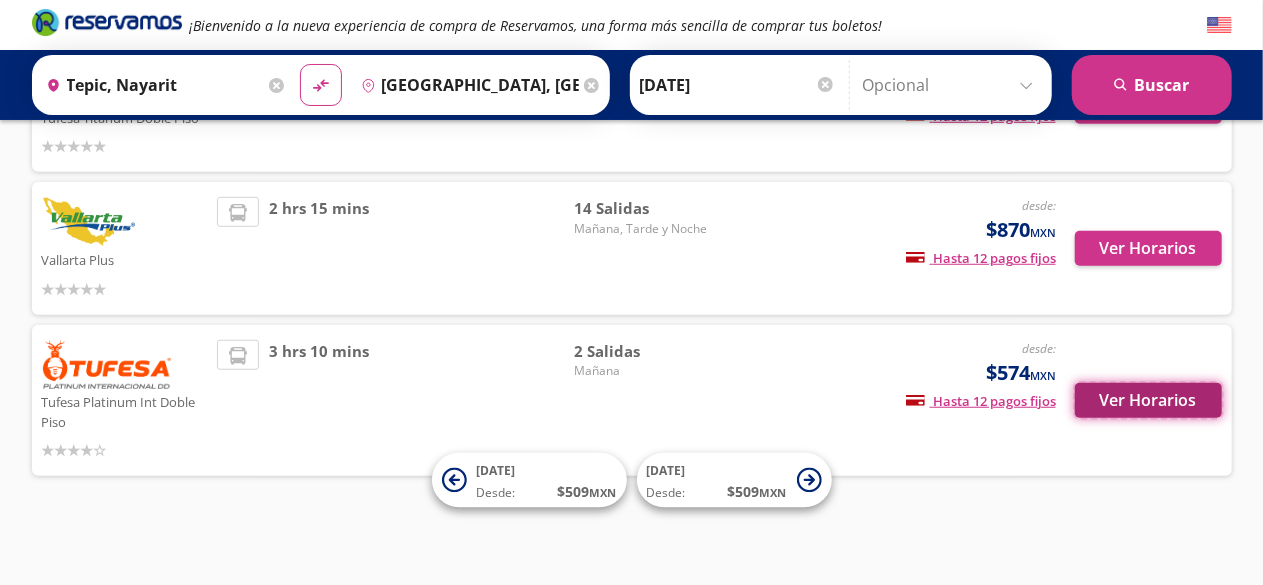 click on "Ver Horarios" at bounding box center [1148, 400] 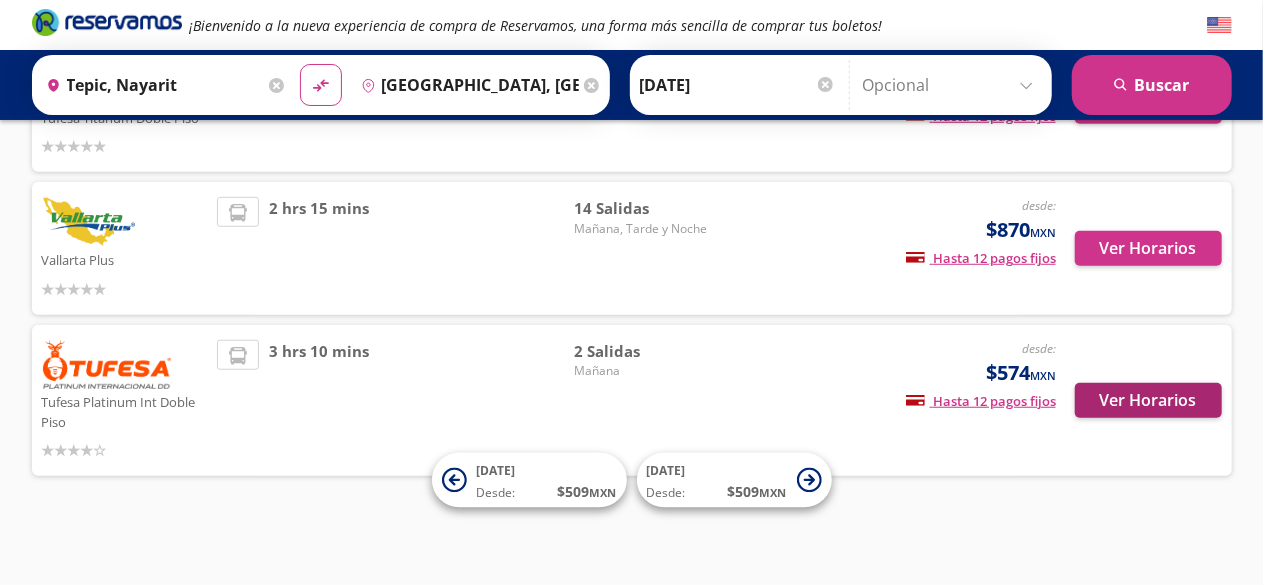 scroll, scrollTop: 0, scrollLeft: 0, axis: both 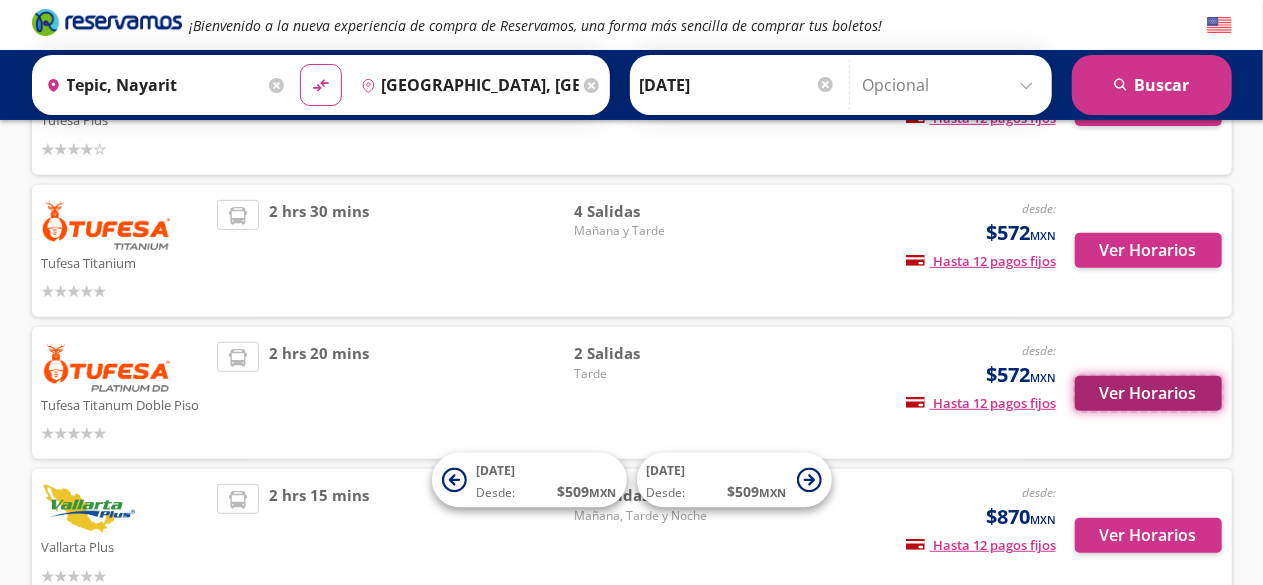 click on "Ver Horarios" at bounding box center (1148, 393) 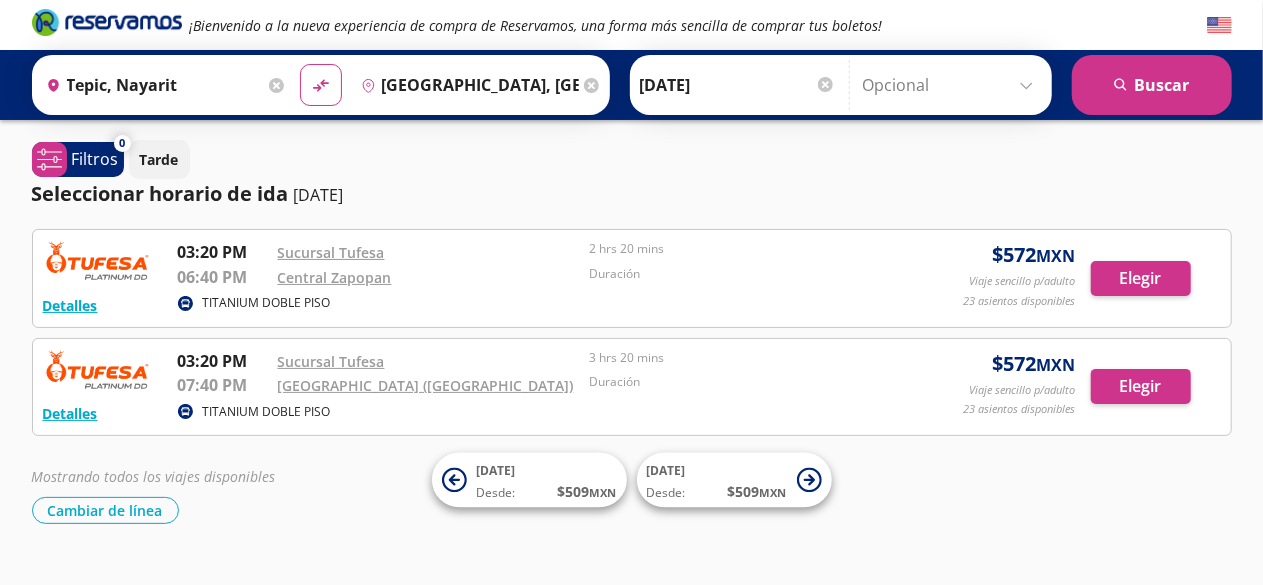 scroll, scrollTop: 36, scrollLeft: 0, axis: vertical 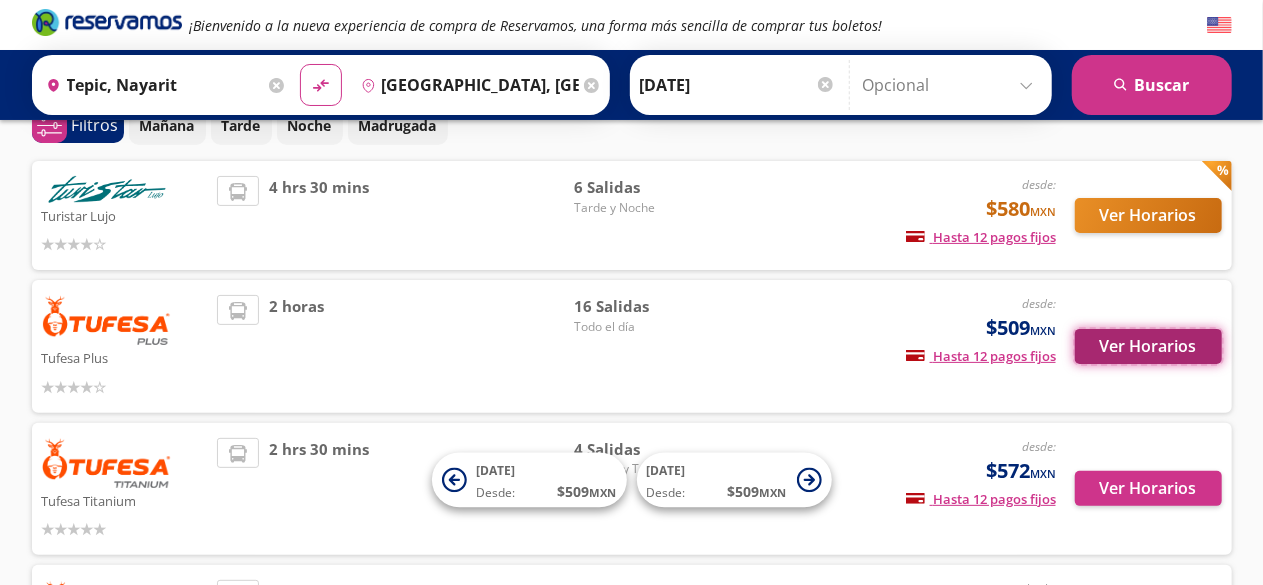 click on "Ver Horarios" at bounding box center [1148, 346] 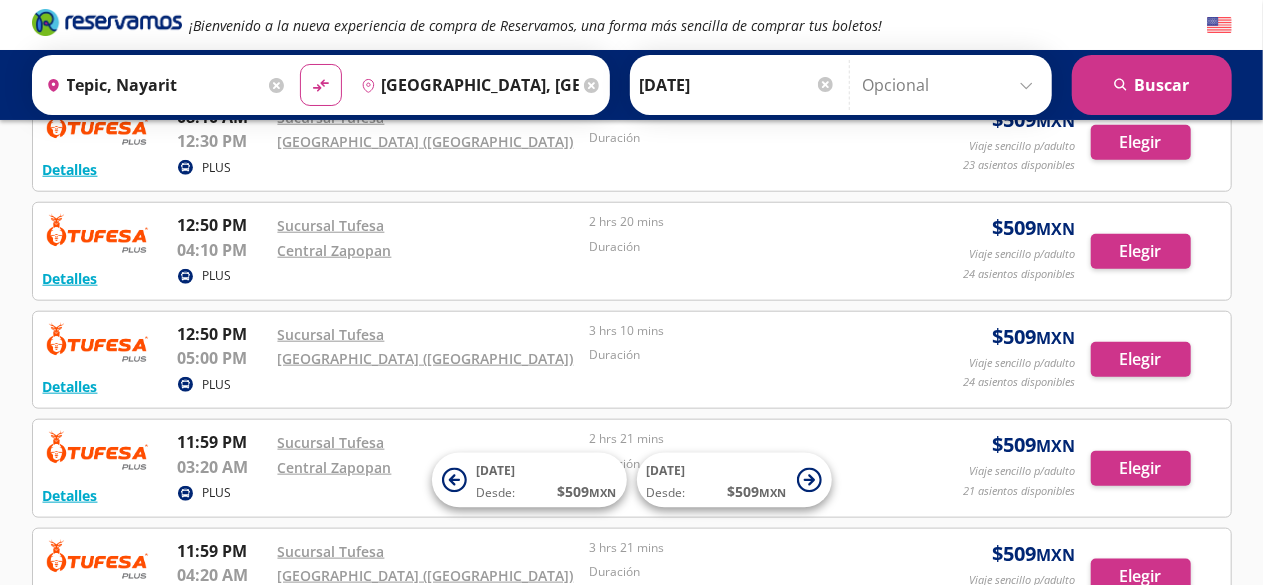 scroll, scrollTop: 899, scrollLeft: 0, axis: vertical 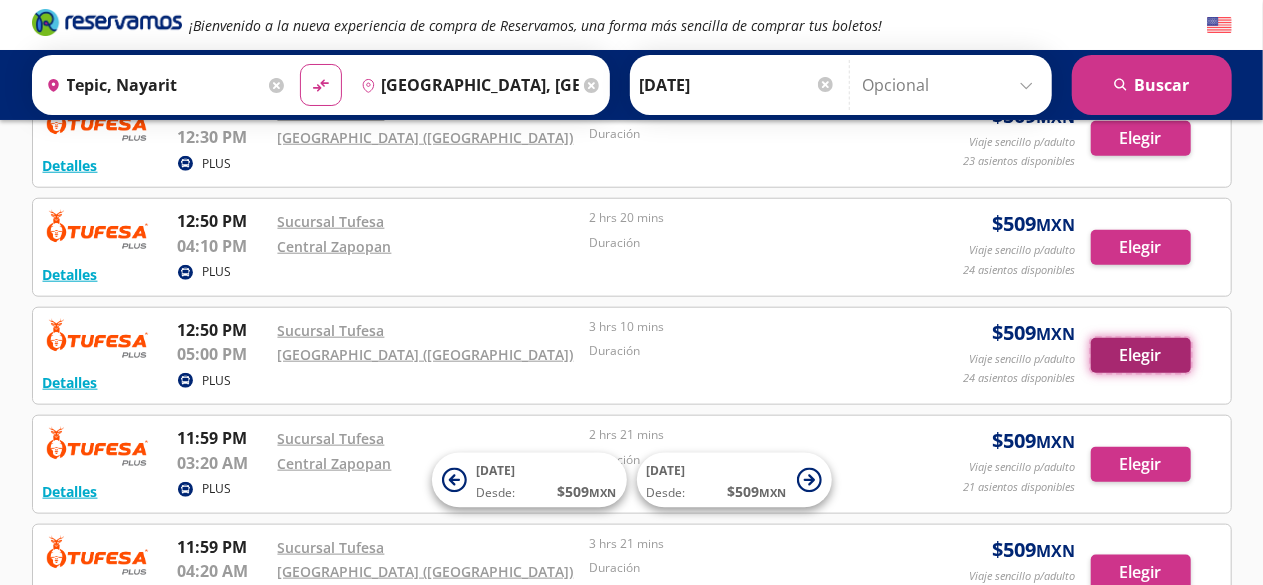 click on "Elegir" at bounding box center [1141, 355] 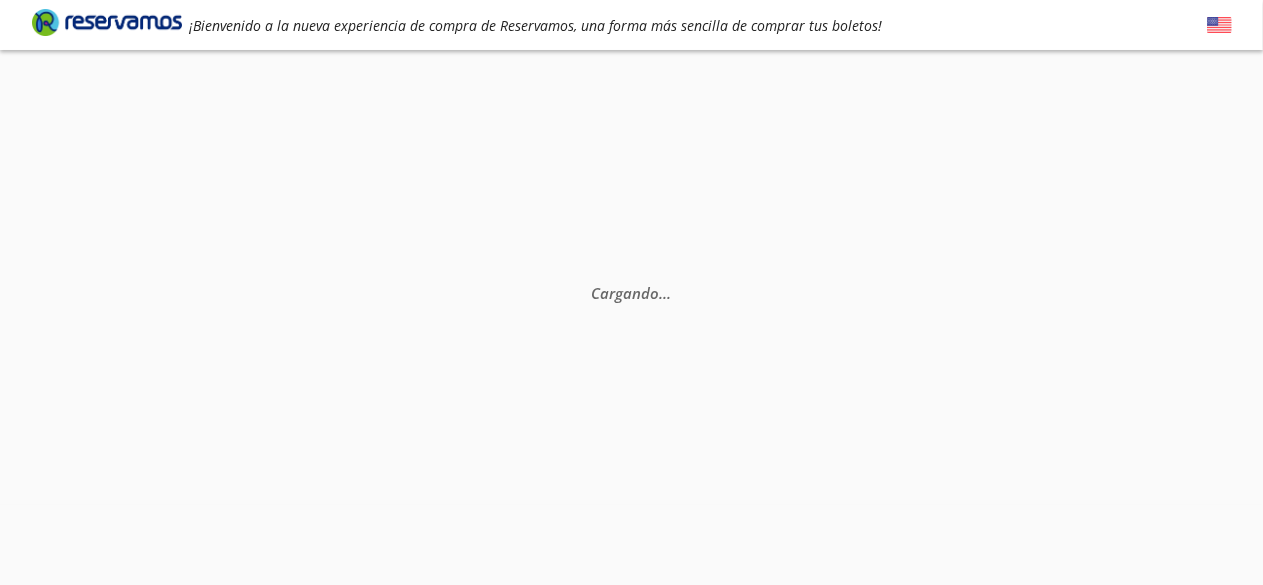 scroll, scrollTop: 0, scrollLeft: 0, axis: both 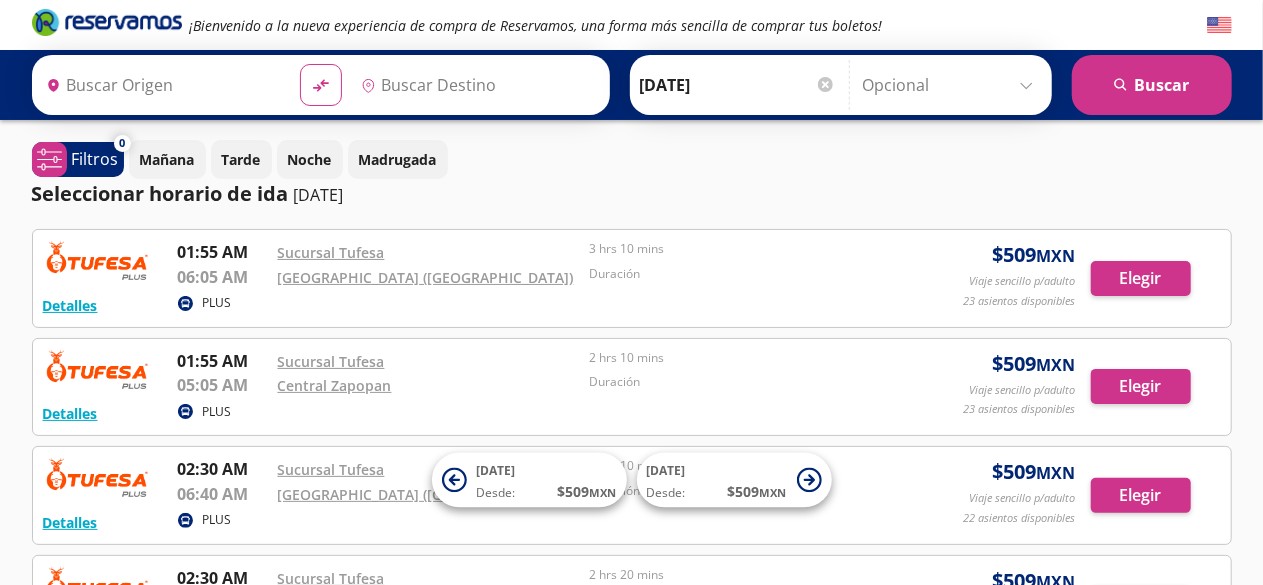 type on "Tepic, Nayarit" 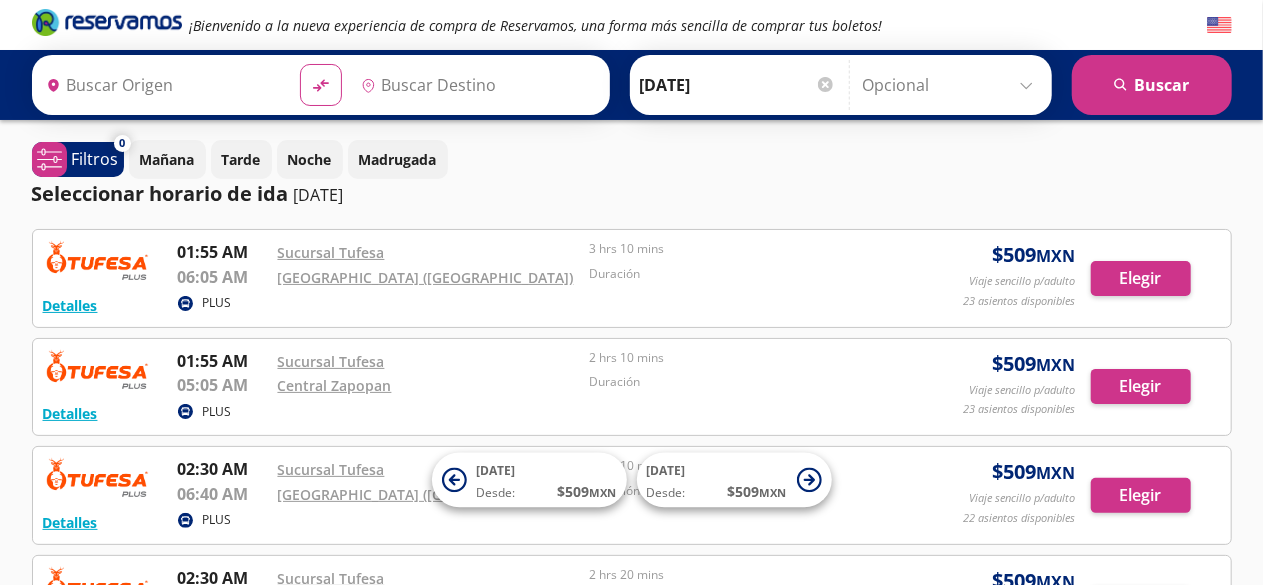 type on "[GEOGRAPHIC_DATA], [GEOGRAPHIC_DATA]" 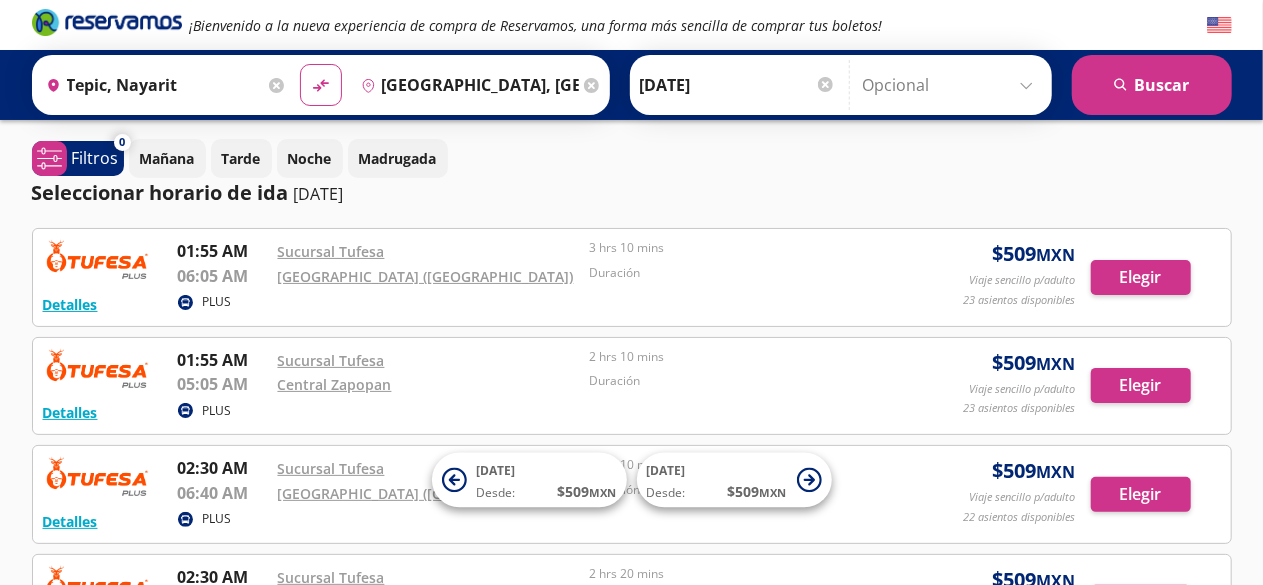 scroll, scrollTop: 2, scrollLeft: 0, axis: vertical 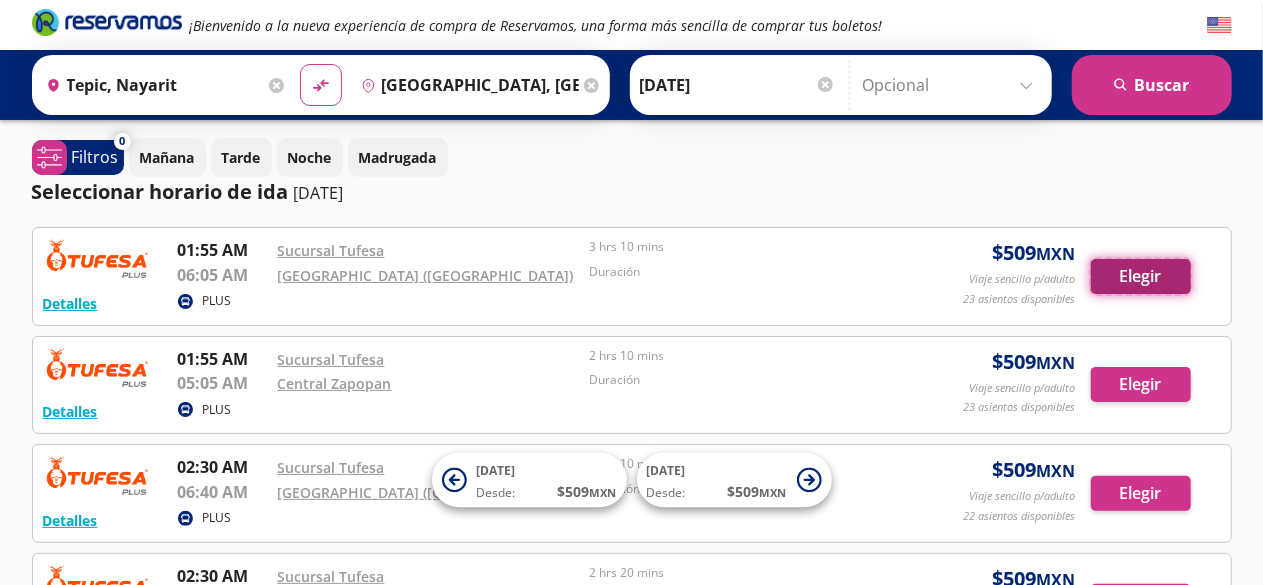 click on "Elegir" at bounding box center (1141, 276) 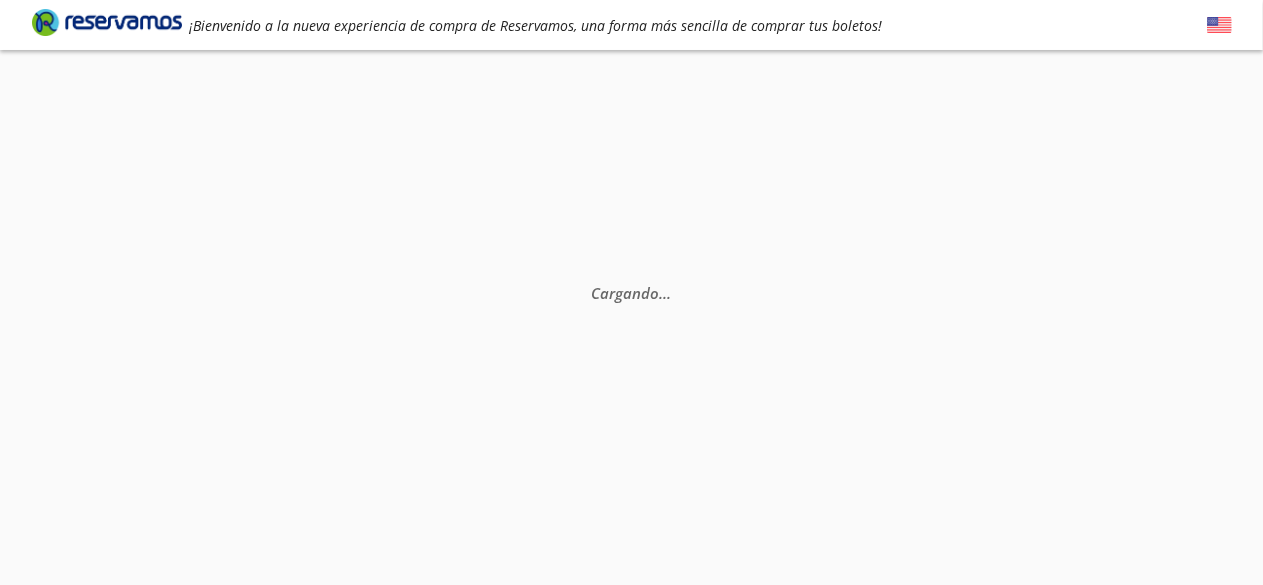 scroll, scrollTop: 0, scrollLeft: 0, axis: both 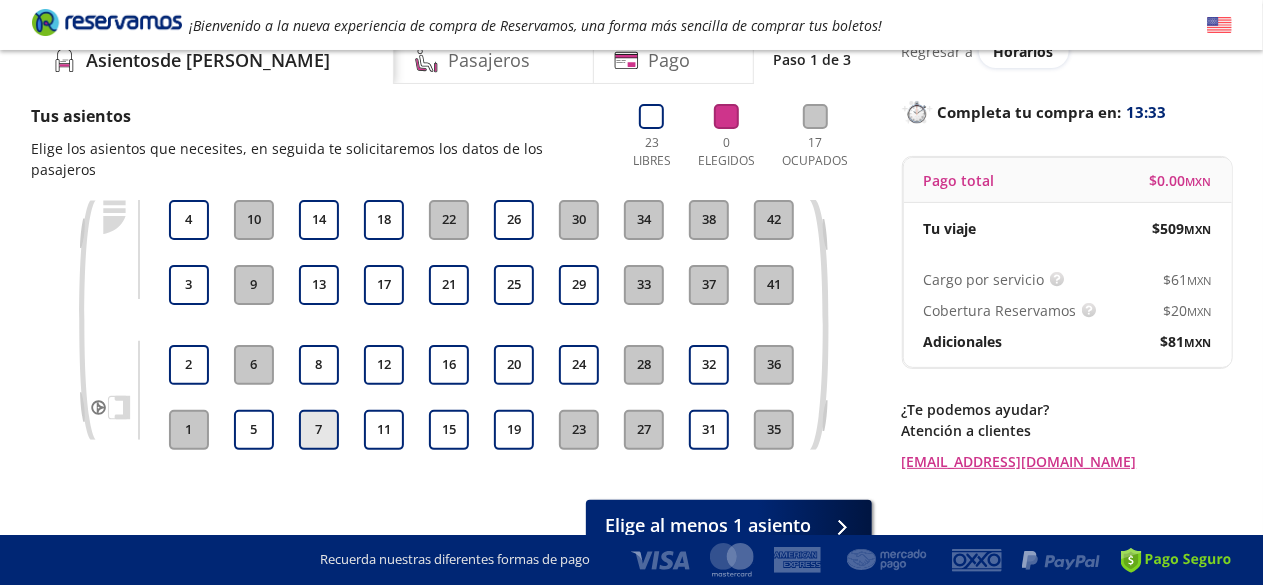 click on "7" at bounding box center [319, 430] 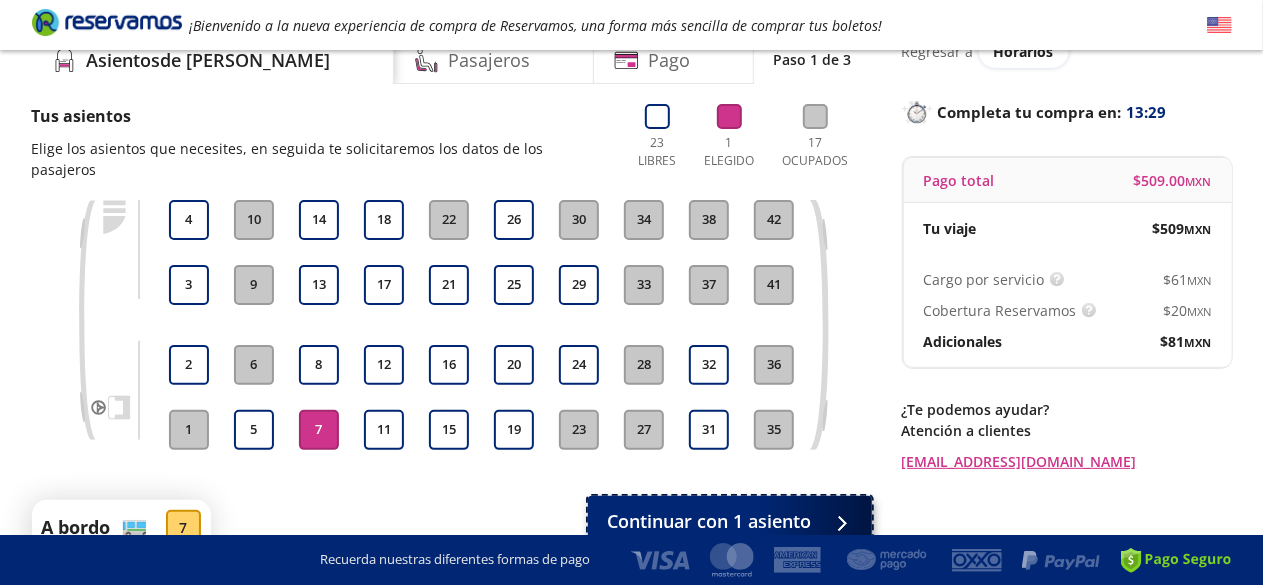 click on "Continuar con 1 asiento" at bounding box center [710, 521] 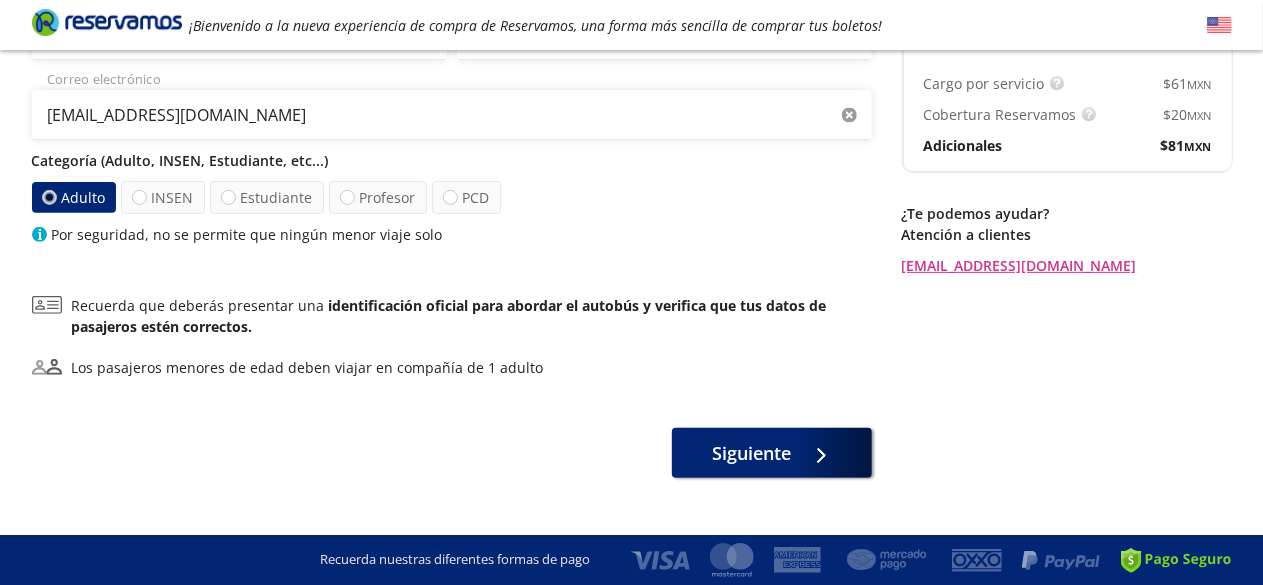 scroll, scrollTop: 321, scrollLeft: 0, axis: vertical 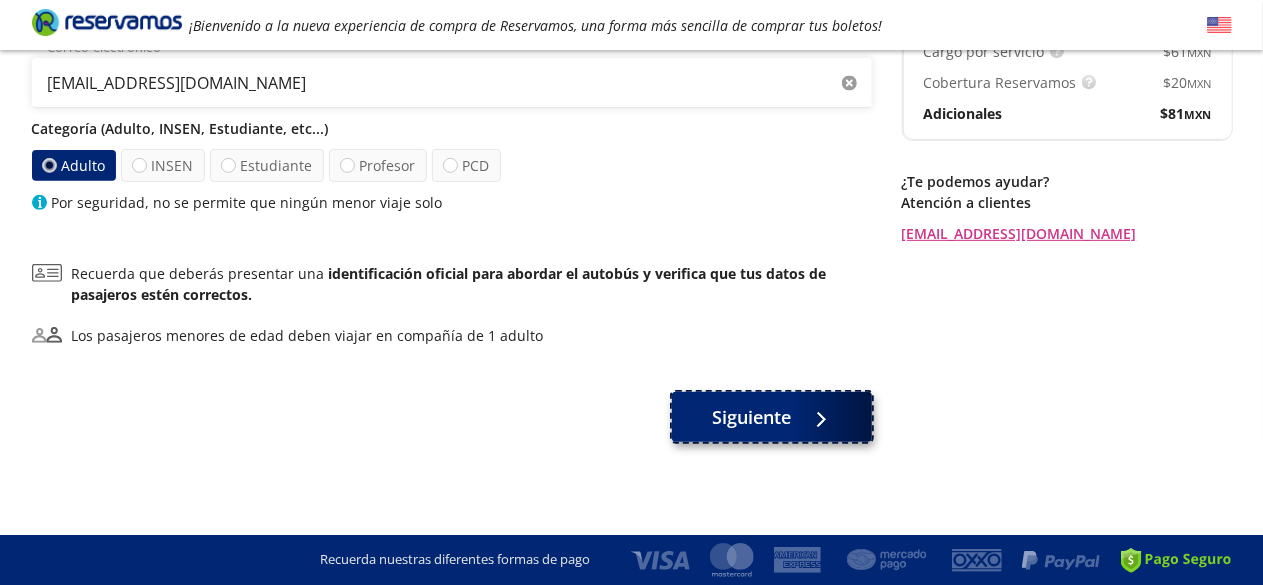 click on "Siguiente" at bounding box center (751, 417) 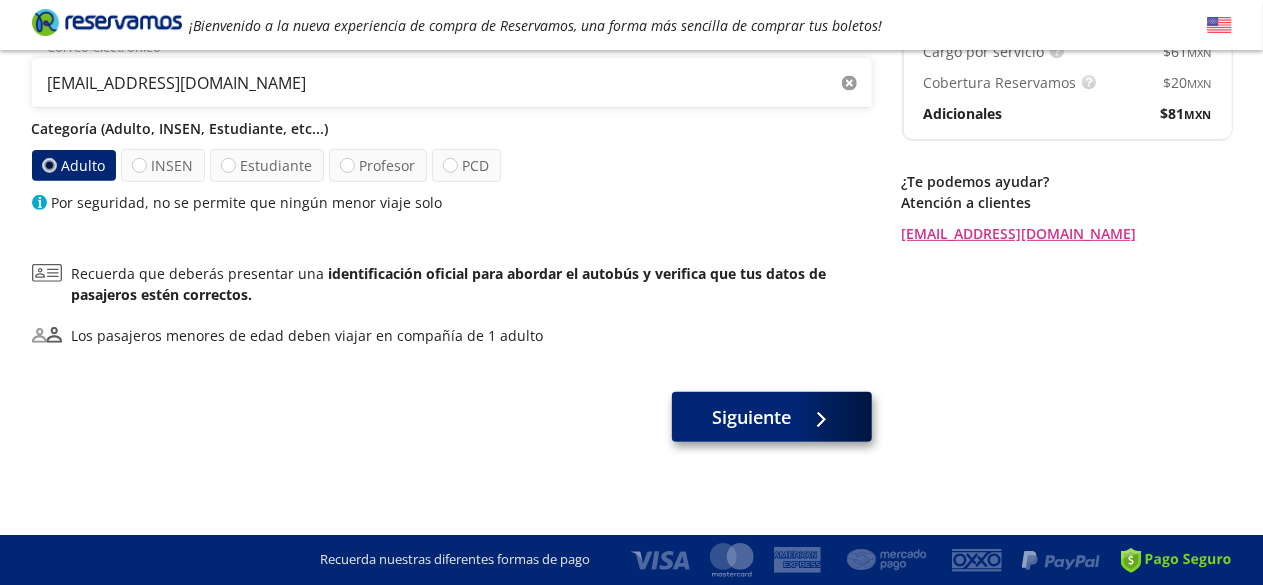 scroll, scrollTop: 0, scrollLeft: 0, axis: both 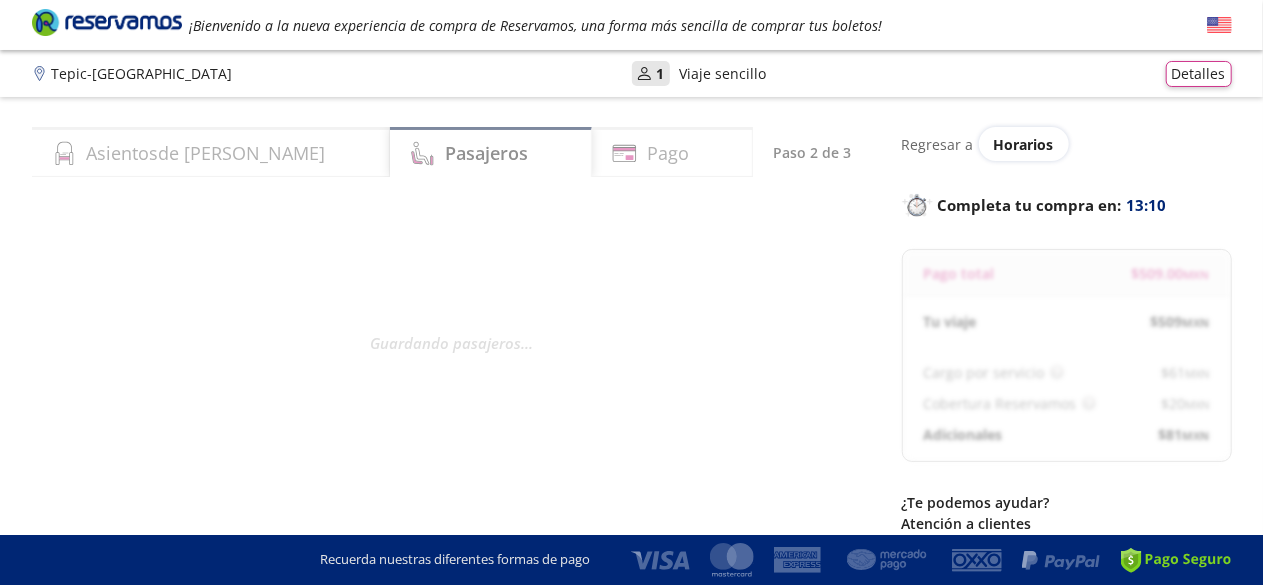 select on "MX" 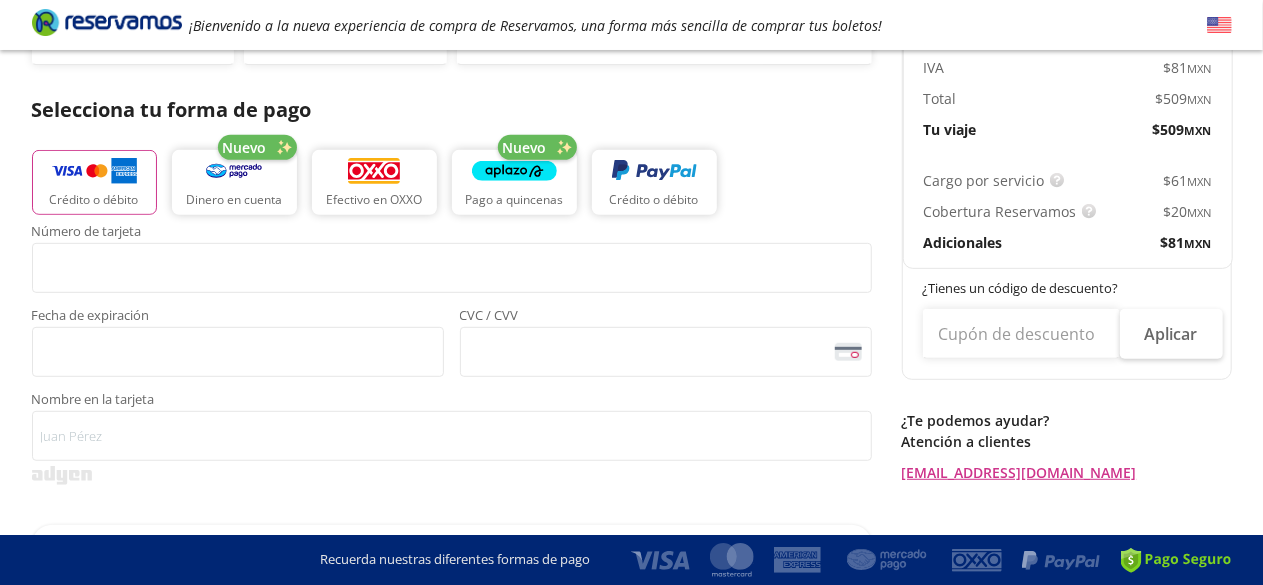 scroll, scrollTop: 356, scrollLeft: 0, axis: vertical 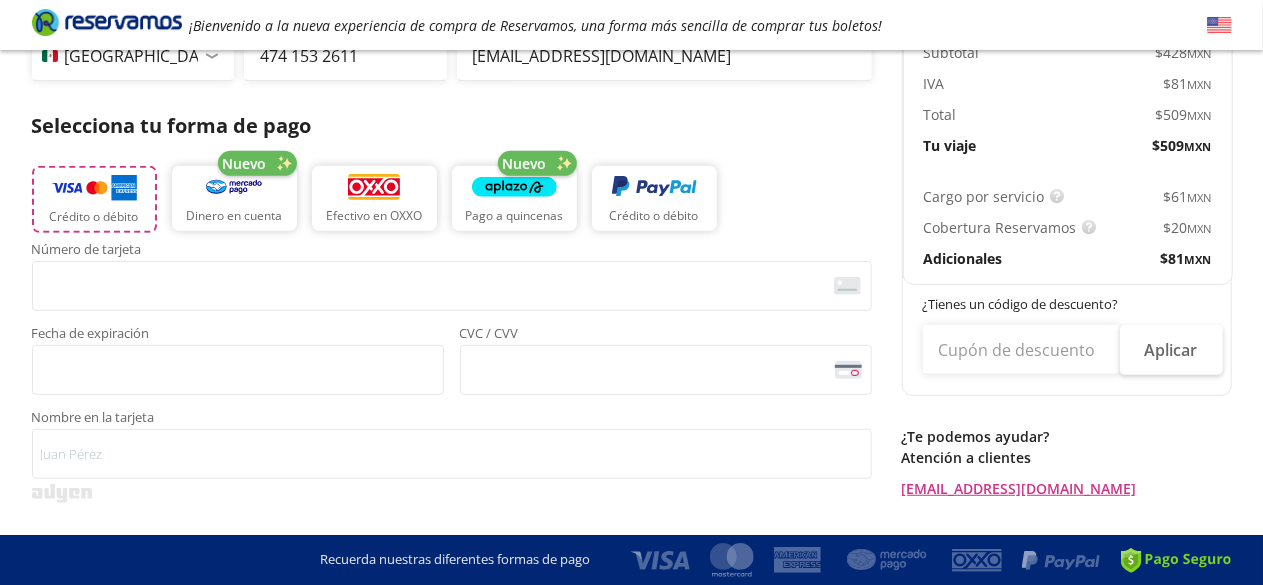 click at bounding box center [94, 188] 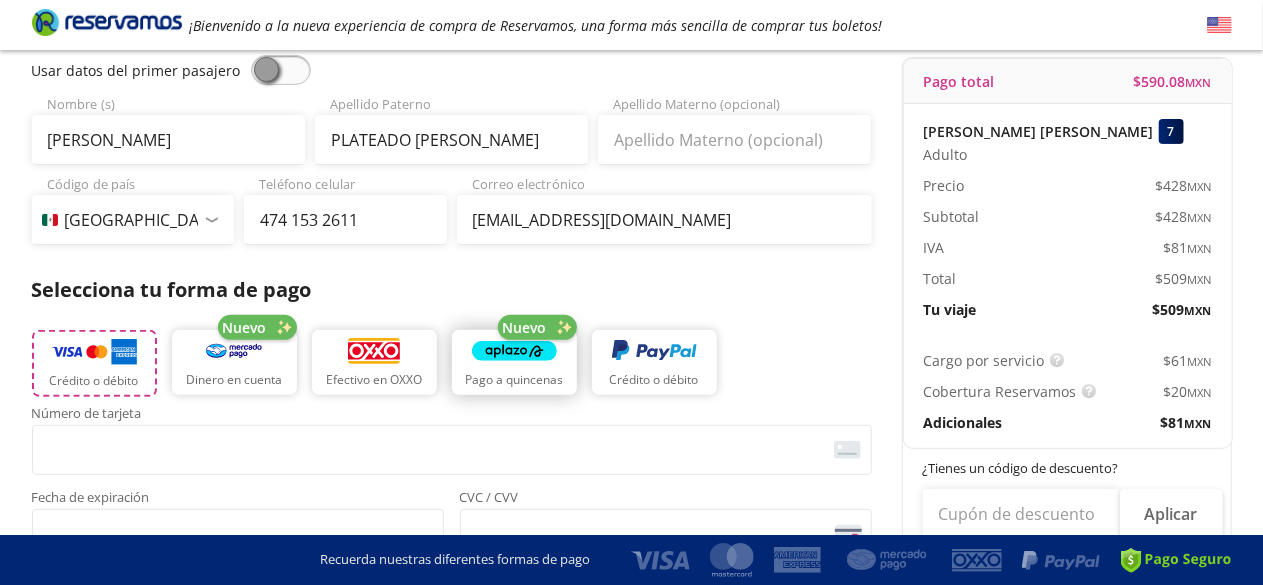 scroll, scrollTop: 190, scrollLeft: 0, axis: vertical 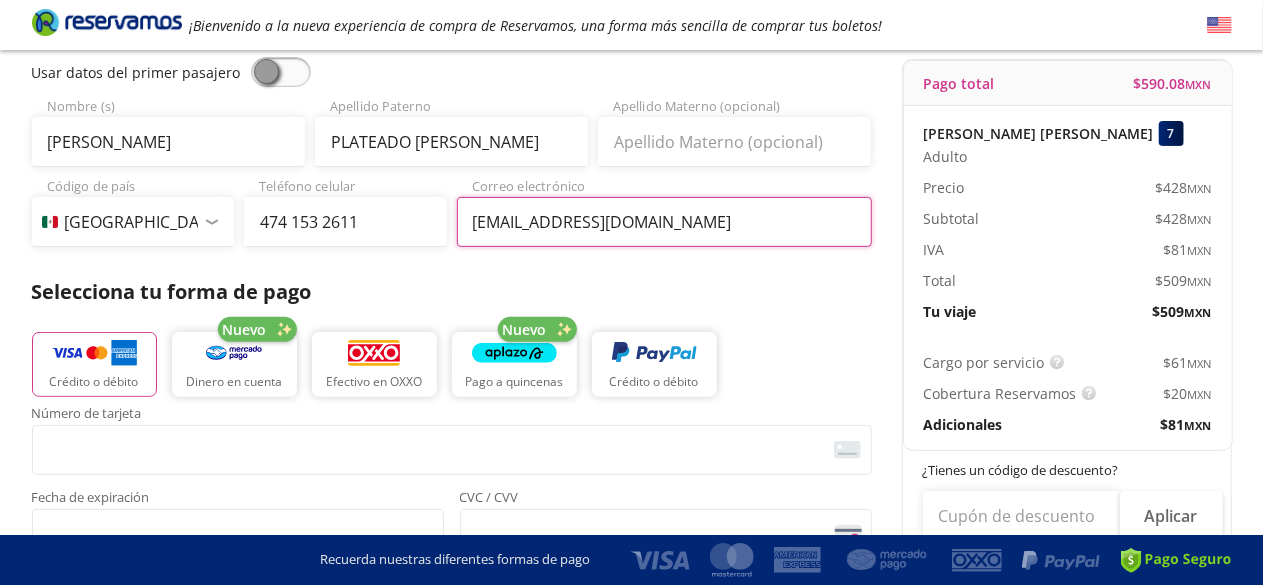 click on "cplateadogomez@gmaiel.com" at bounding box center [664, 222] 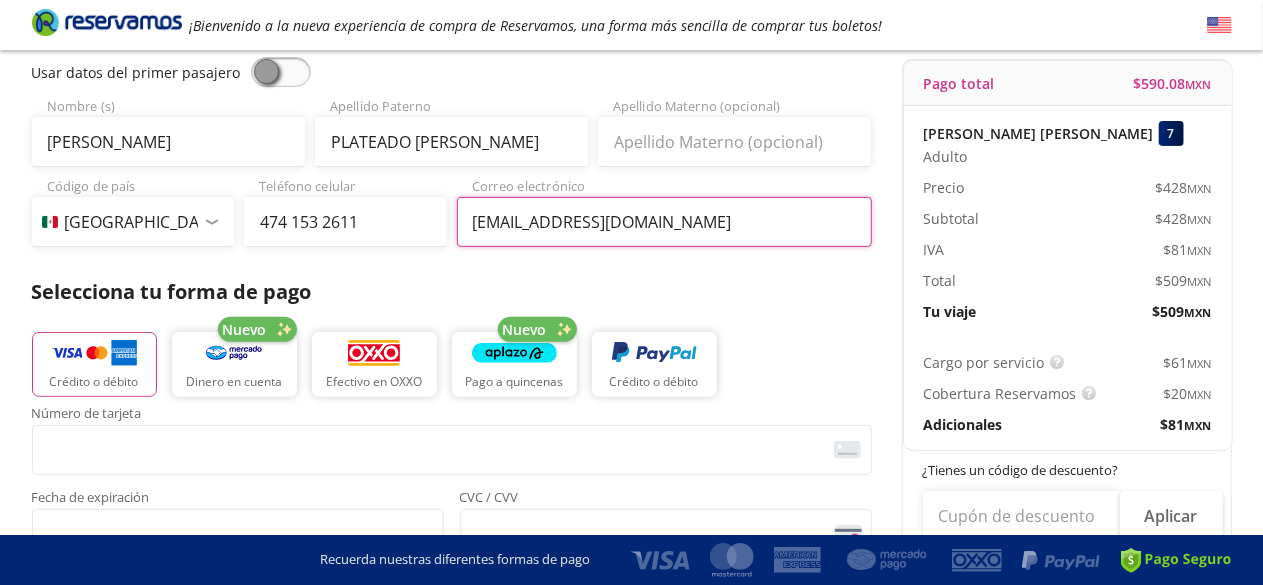 type on "cplateadogomez@gmail.com" 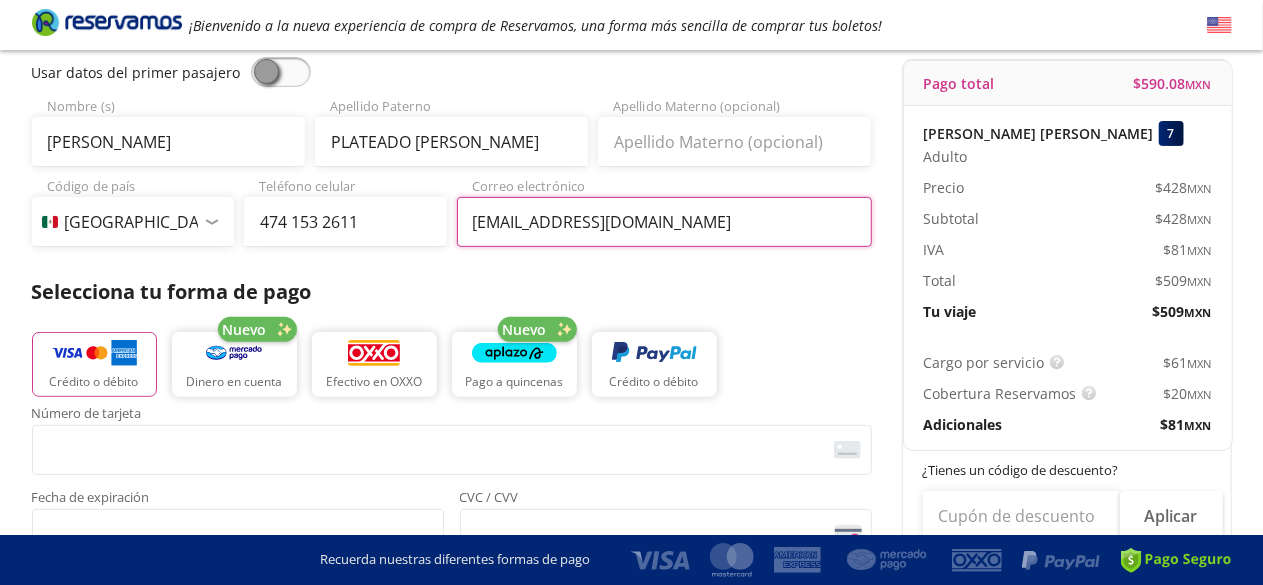 scroll, scrollTop: 0, scrollLeft: 0, axis: both 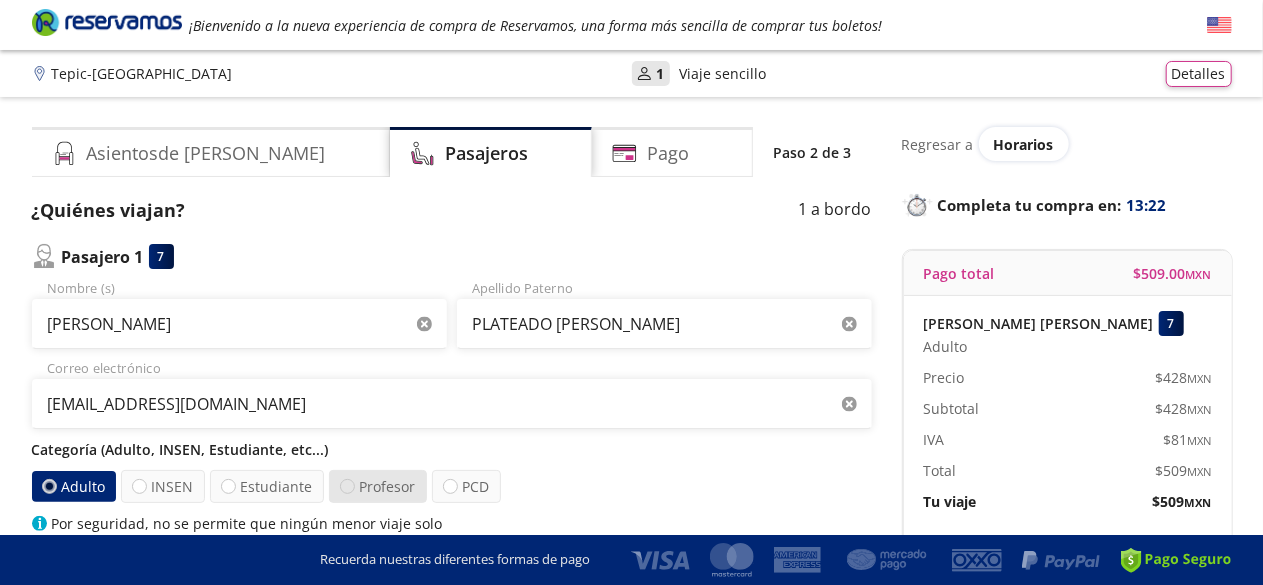 click at bounding box center [347, 486] 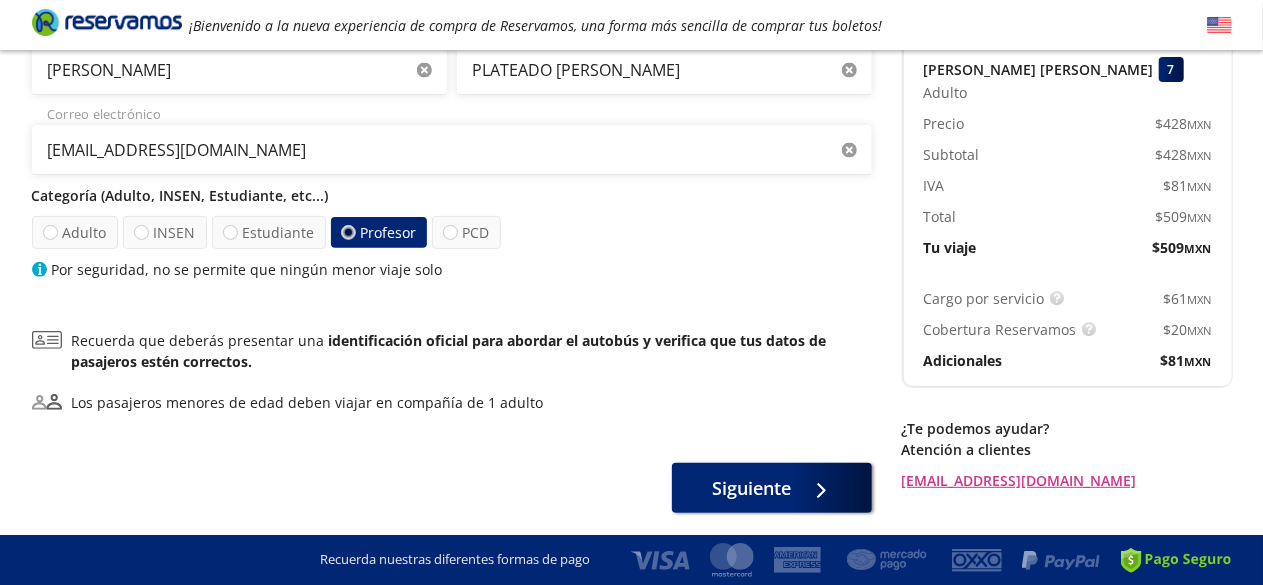 scroll, scrollTop: 321, scrollLeft: 0, axis: vertical 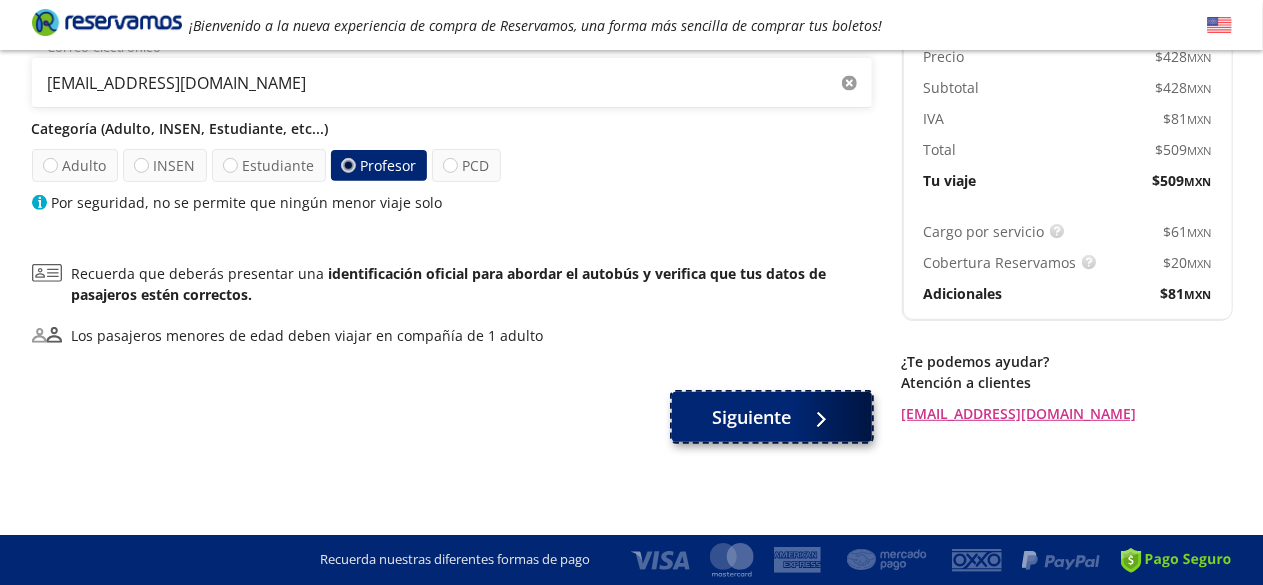 click on "Siguiente" at bounding box center [772, 417] 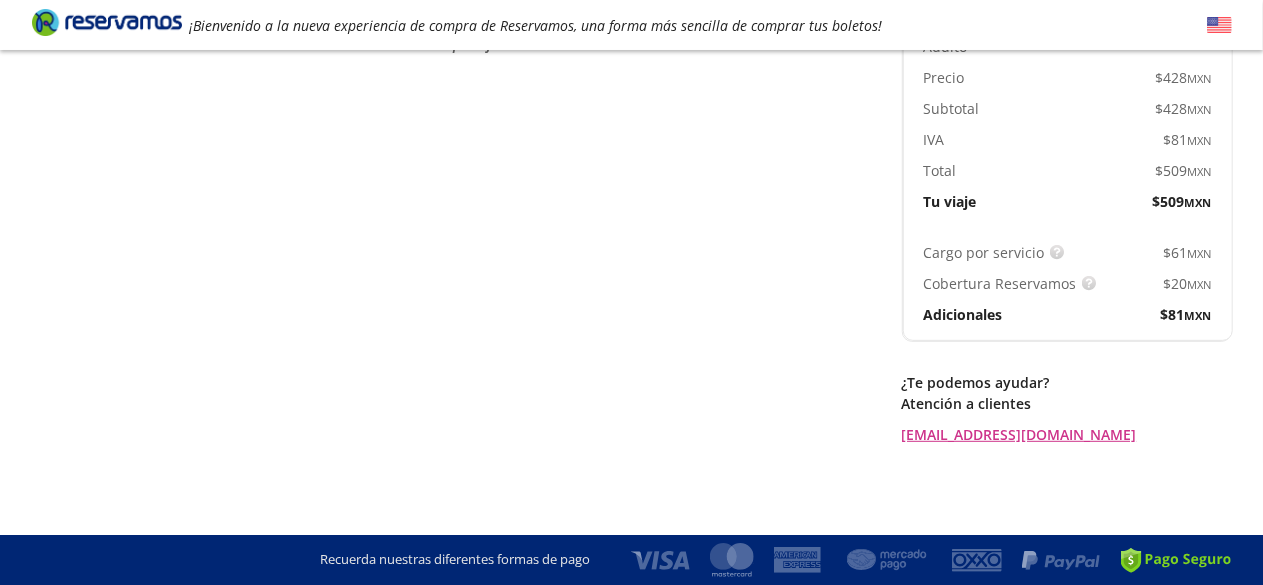 scroll, scrollTop: 0, scrollLeft: 0, axis: both 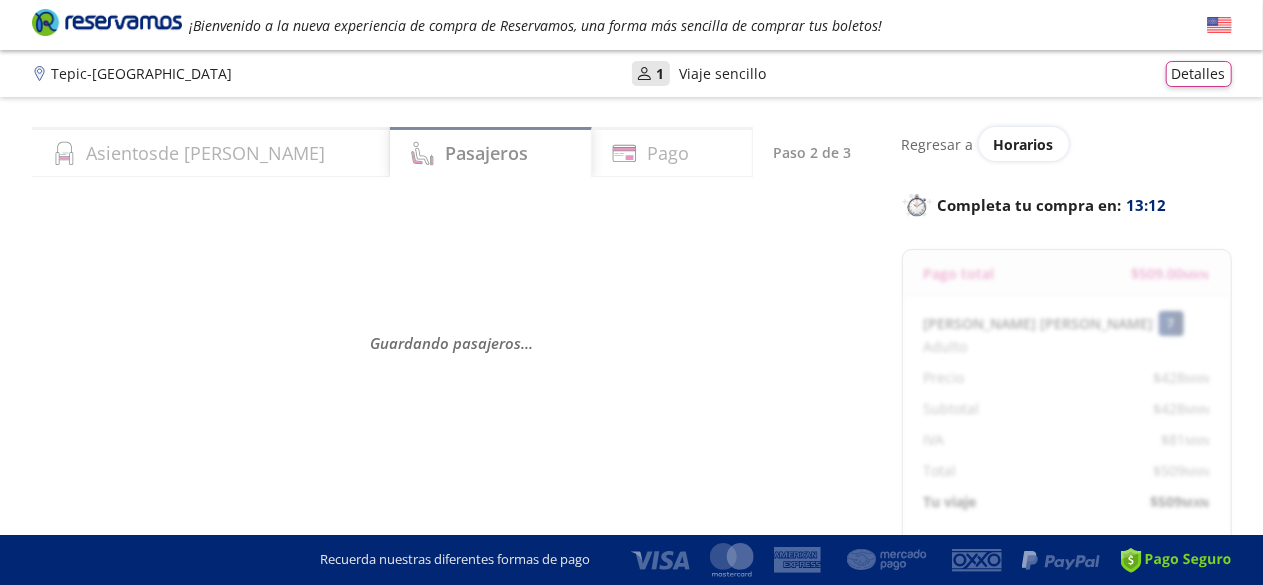 select on "MX" 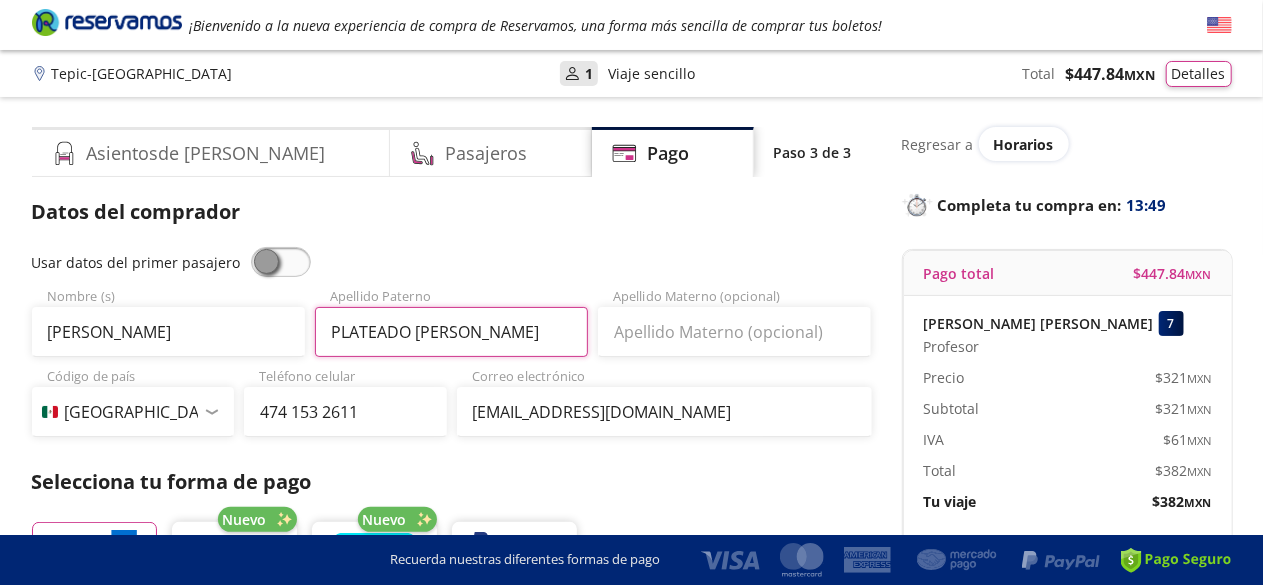 click on "PLATEADO GOMEZ" at bounding box center (451, 332) 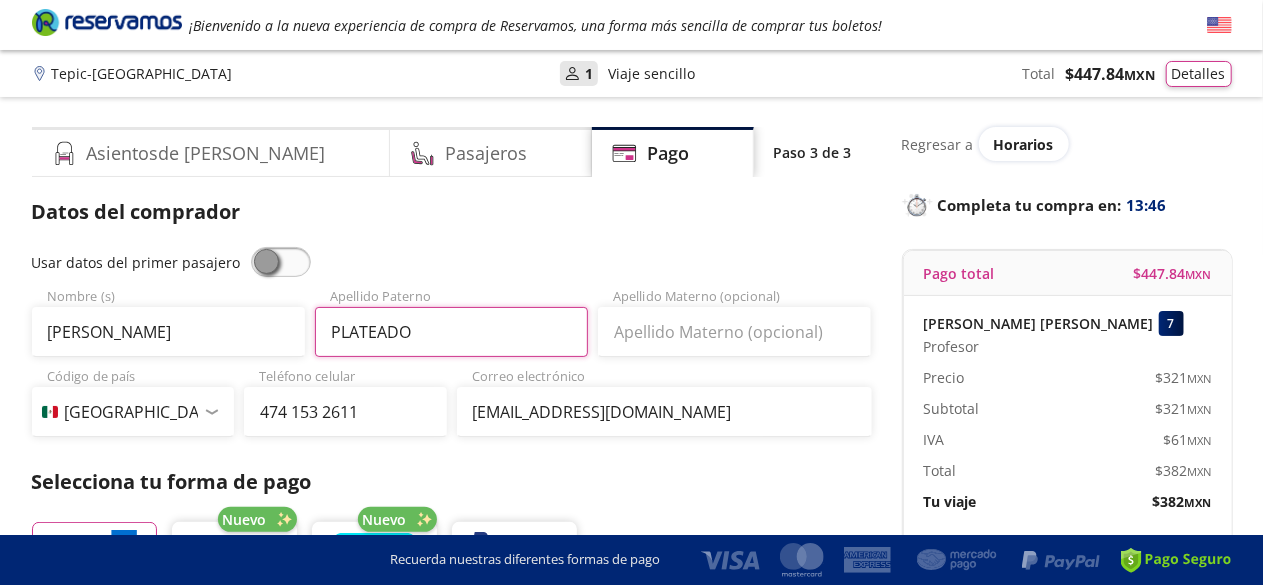 type on "PLATEADO" 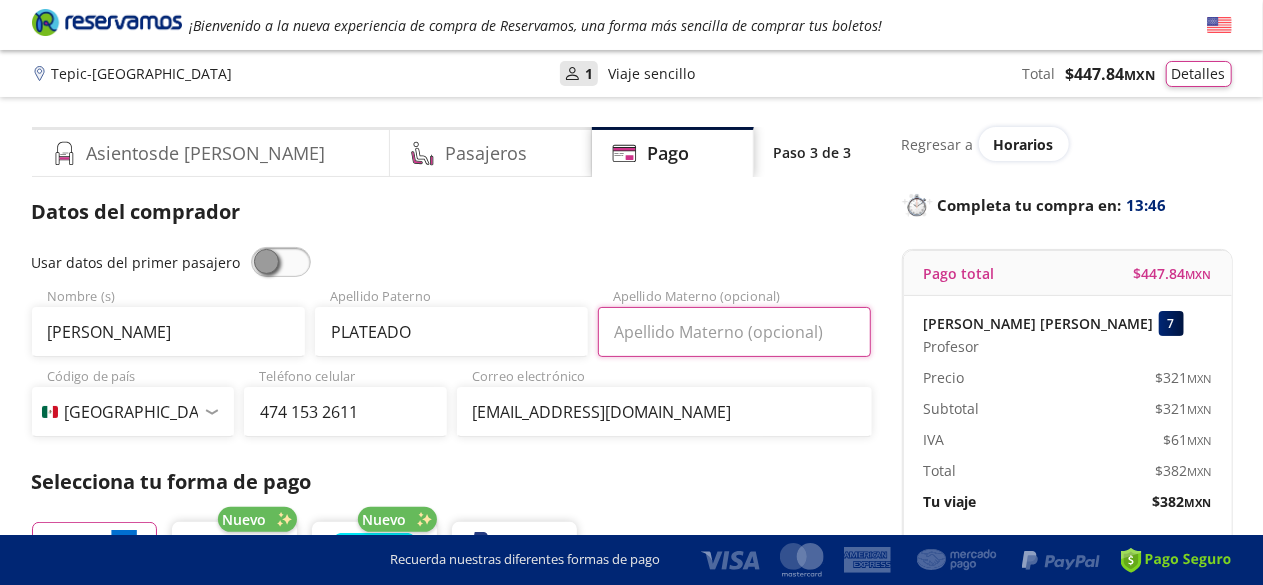 click on "Apellido Materno (opcional)" at bounding box center [734, 332] 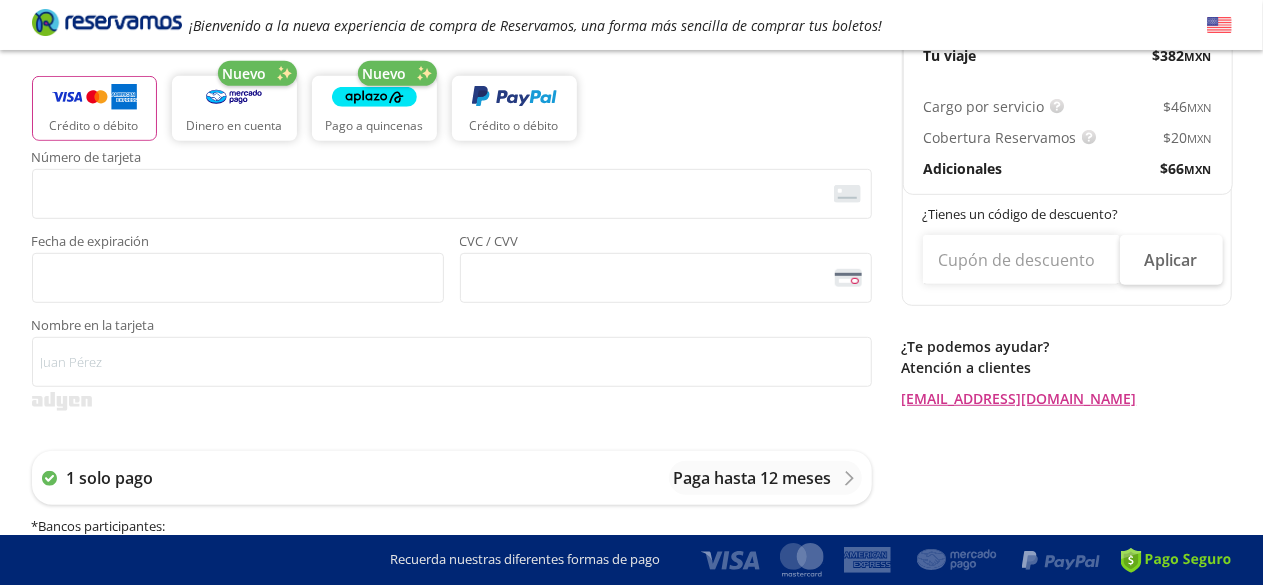 scroll, scrollTop: 403, scrollLeft: 0, axis: vertical 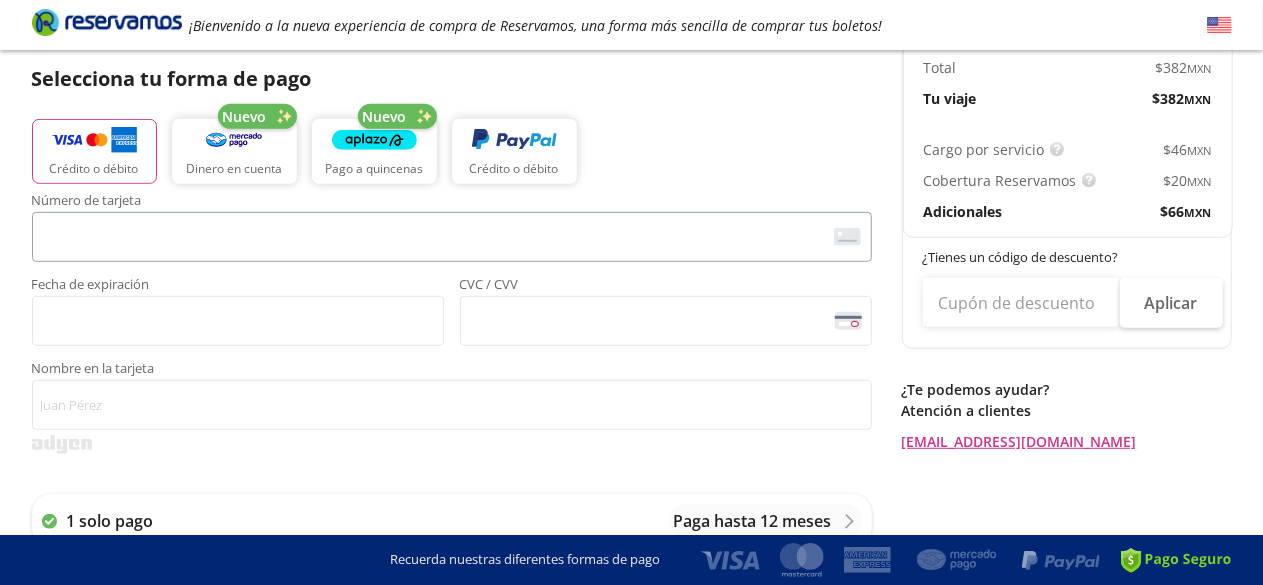 type on "GOMEZ" 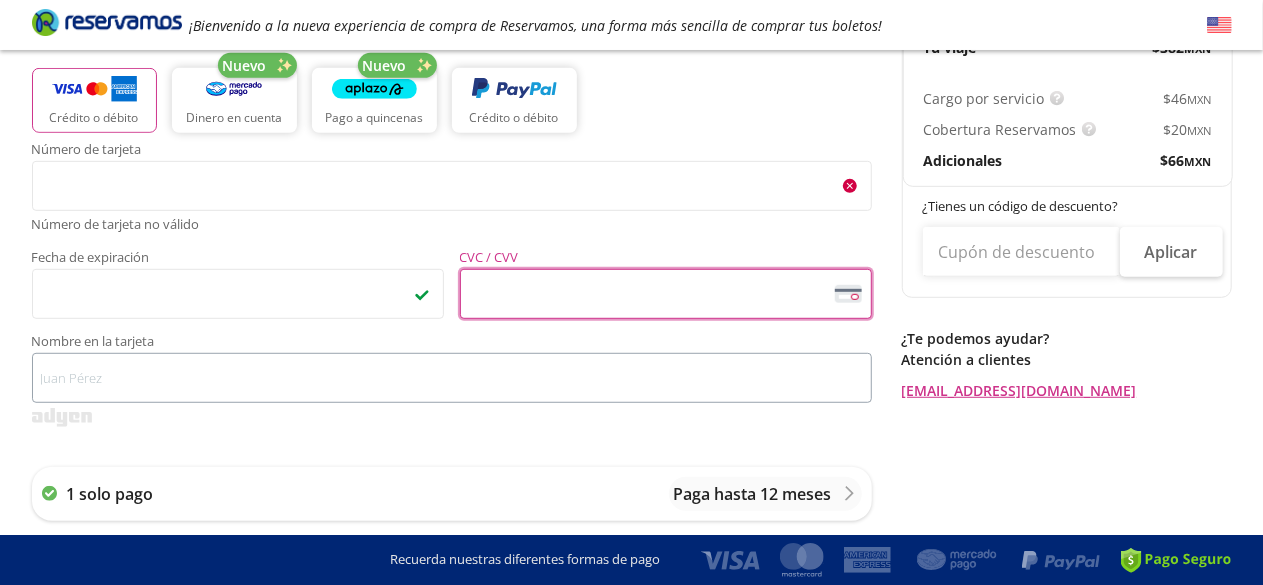 scroll, scrollTop: 467, scrollLeft: 0, axis: vertical 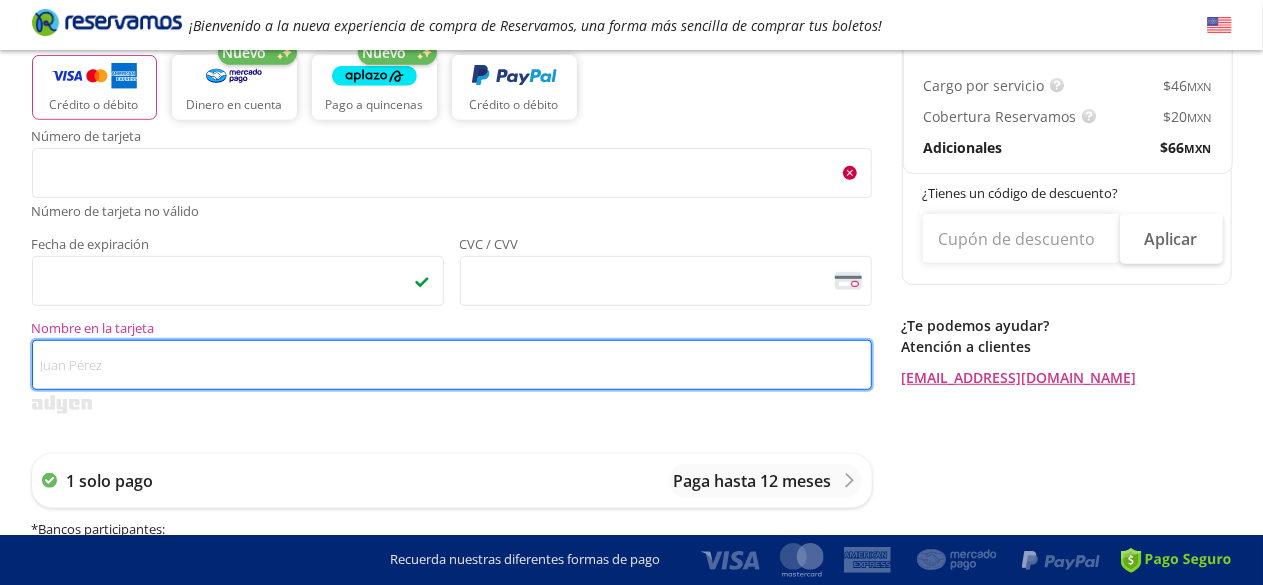 click on "Nombre en la tarjeta" at bounding box center [452, 365] 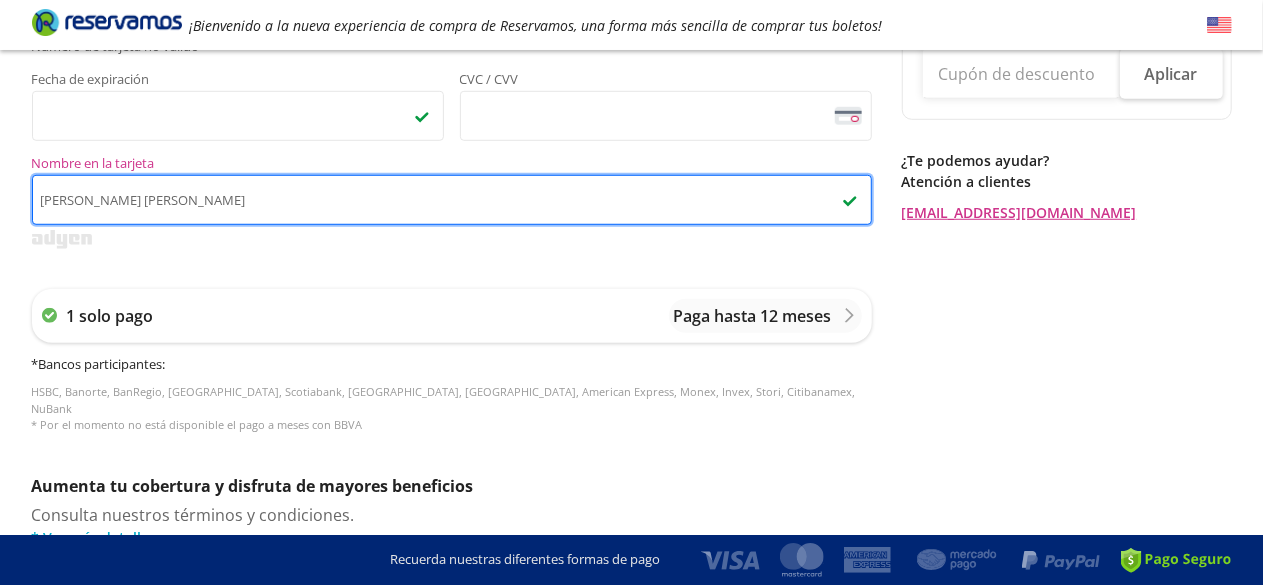 scroll, scrollTop: 442, scrollLeft: 0, axis: vertical 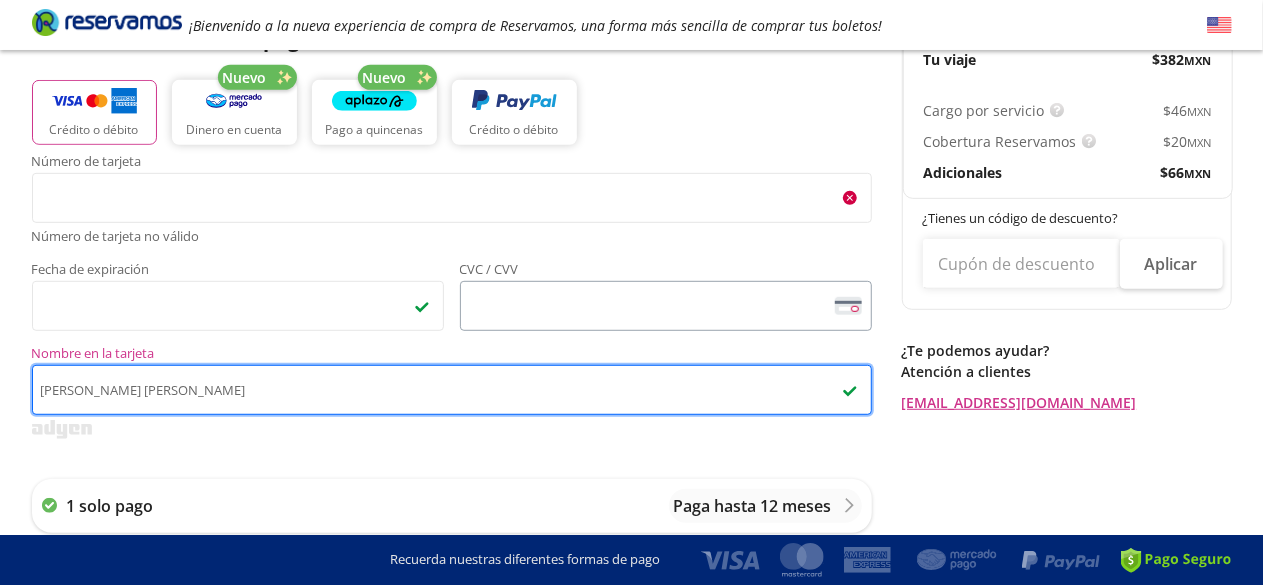 type on "CARMEN ELIZABETH PLATEADO GOMEZ" 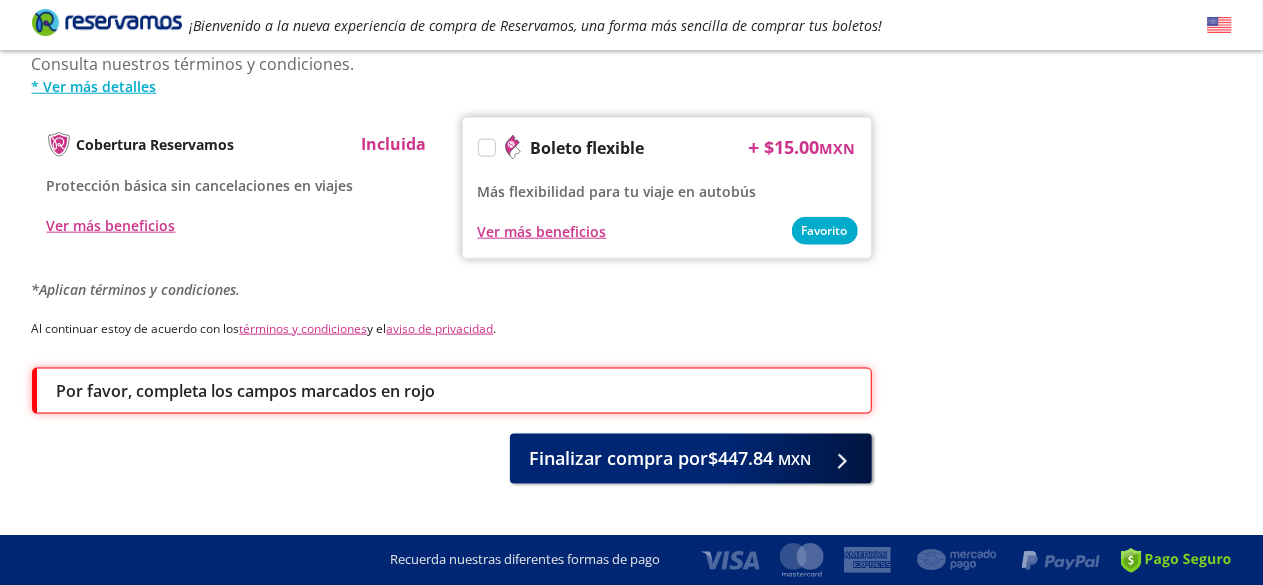 scroll, scrollTop: 1104, scrollLeft: 0, axis: vertical 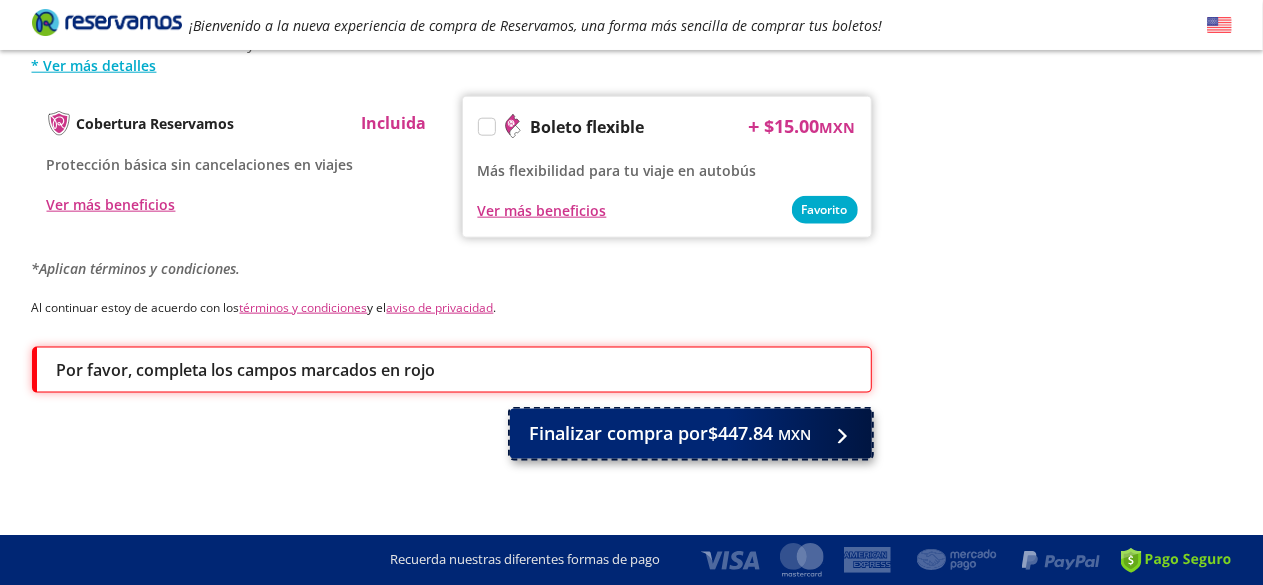 click on "Finalizar compra por  $447.84   MXN" at bounding box center (671, 433) 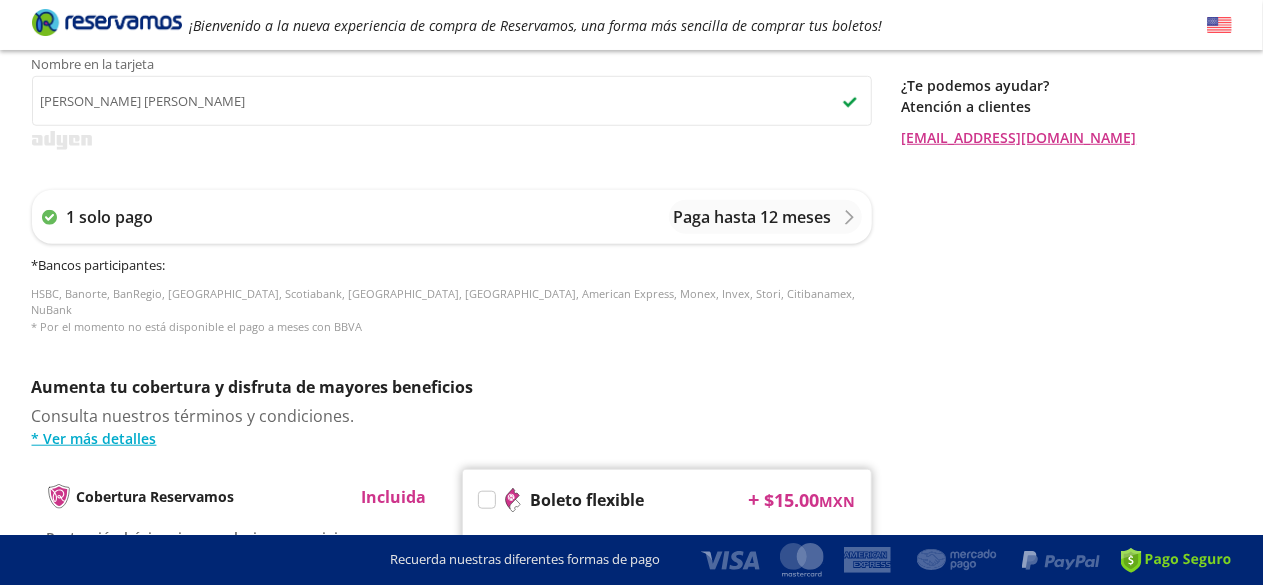 scroll, scrollTop: 1080, scrollLeft: 0, axis: vertical 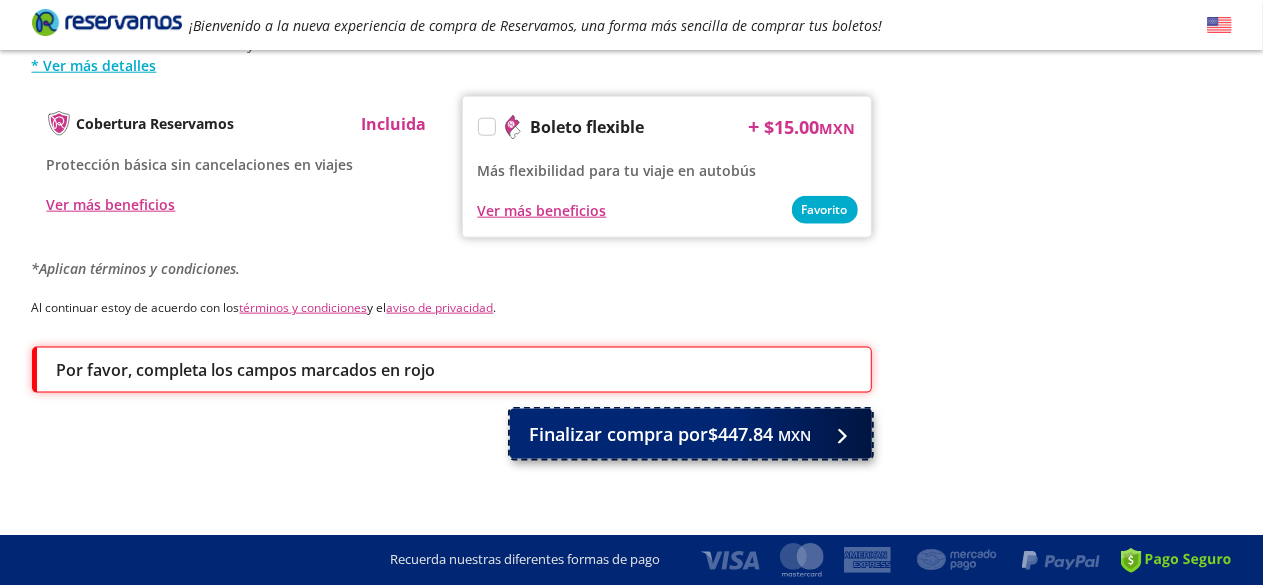 click on "Finalizar compra por  $447.84   MXN" at bounding box center [671, 434] 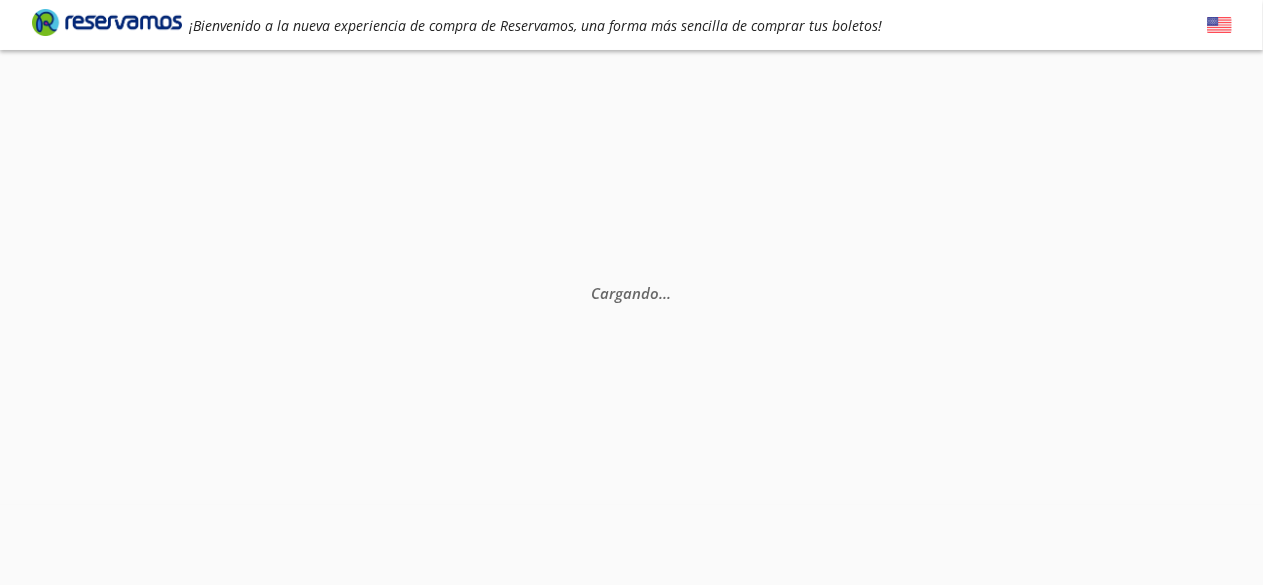 scroll, scrollTop: 0, scrollLeft: 0, axis: both 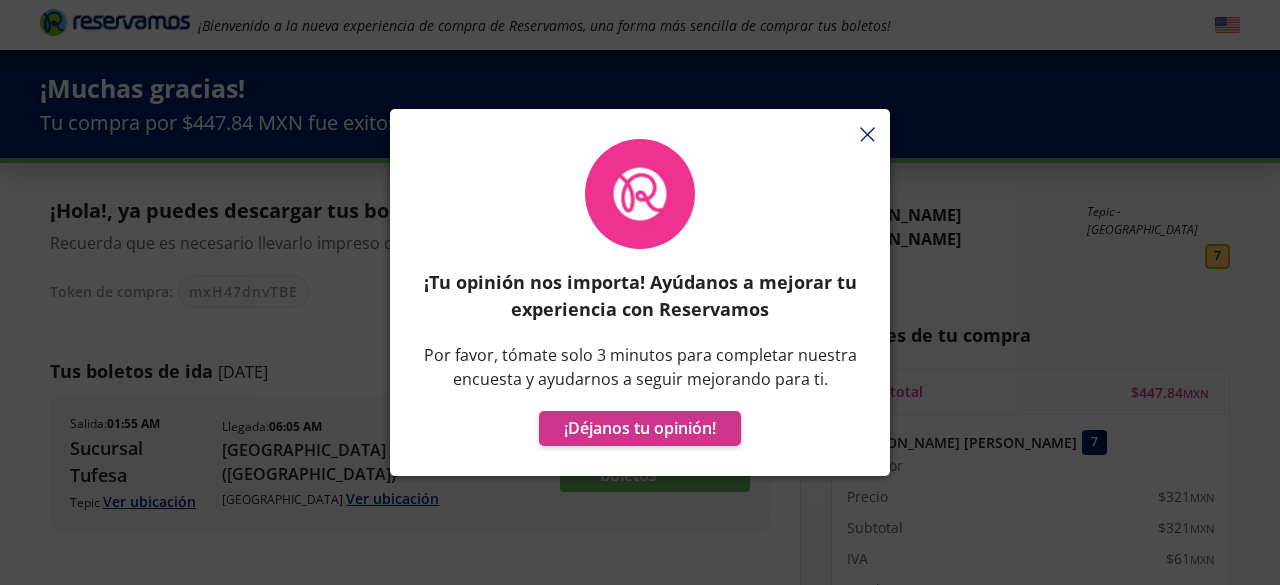 click on "¡Tu opinión nos importa! Ayúdanos a mejorar tu experiencia con Reservamos Por favor, tómate solo 3 minutos para completar nuestra encuesta y ayudarnos a seguir mejorando para ti. ¡Déjanos tu opinión!" at bounding box center (640, 302) 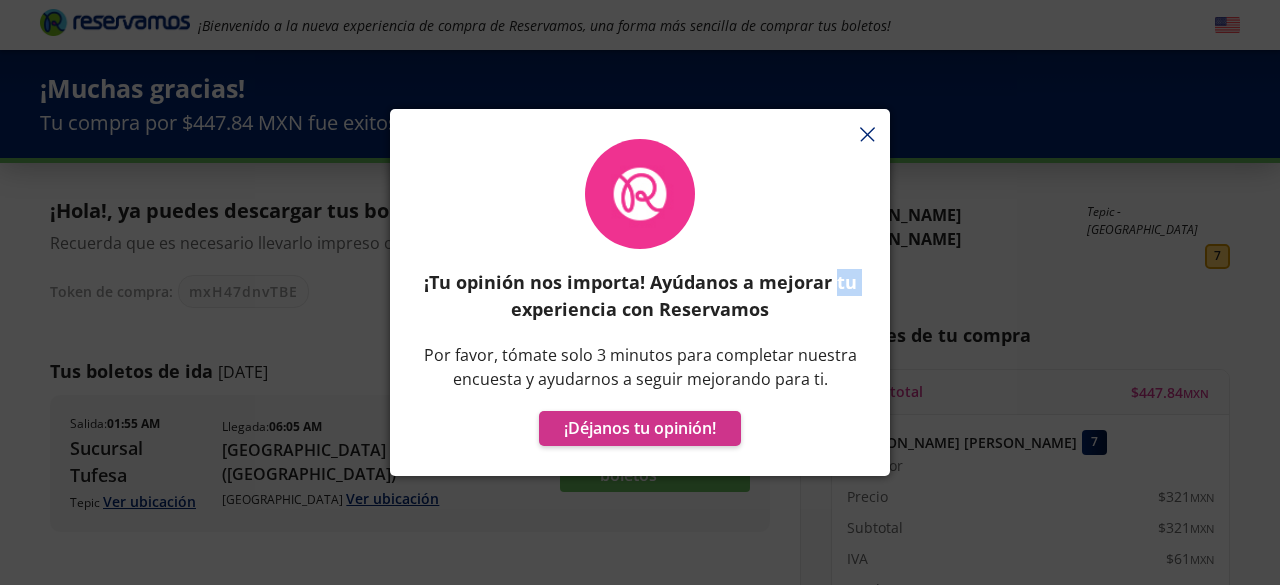 click on "¡Tu opinión nos importa! Ayúdanos a mejorar tu experiencia con Reservamos Por favor, tómate solo 3 minutos para completar nuestra encuesta y ayudarnos a seguir mejorando para ti. ¡Déjanos tu opinión!" at bounding box center (640, 302) 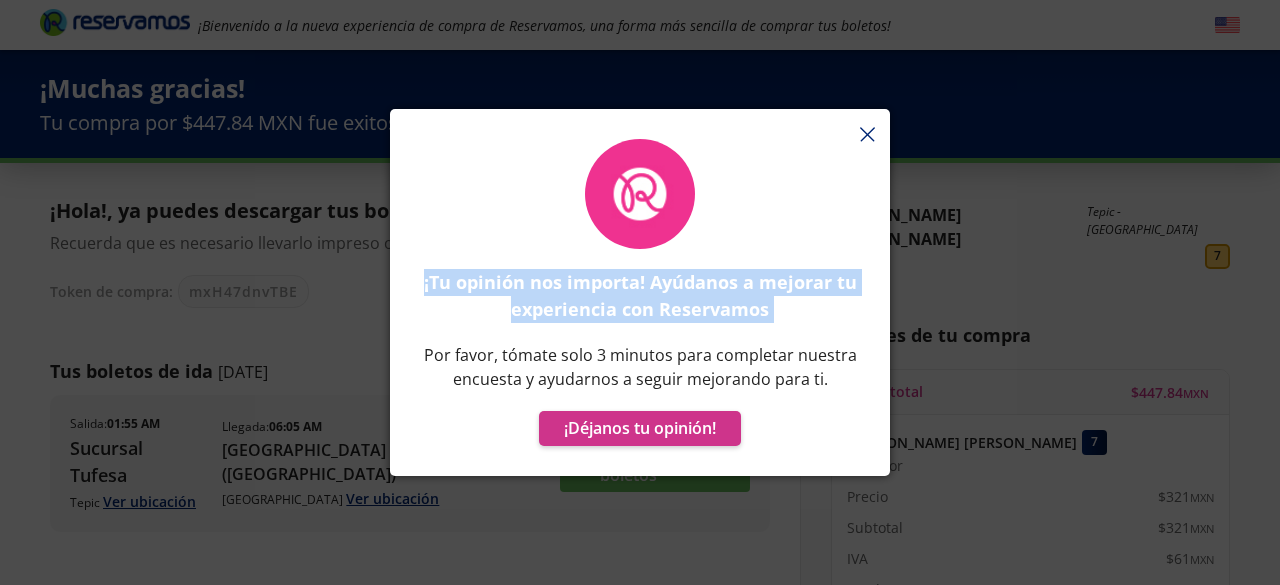 click on "¡Tu opinión nos importa! Ayúdanos a mejorar tu experiencia con Reservamos Por favor, tómate solo 3 minutos para completar nuestra encuesta y ayudarnos a seguir mejorando para ti. ¡Déjanos tu opinión!" at bounding box center (640, 302) 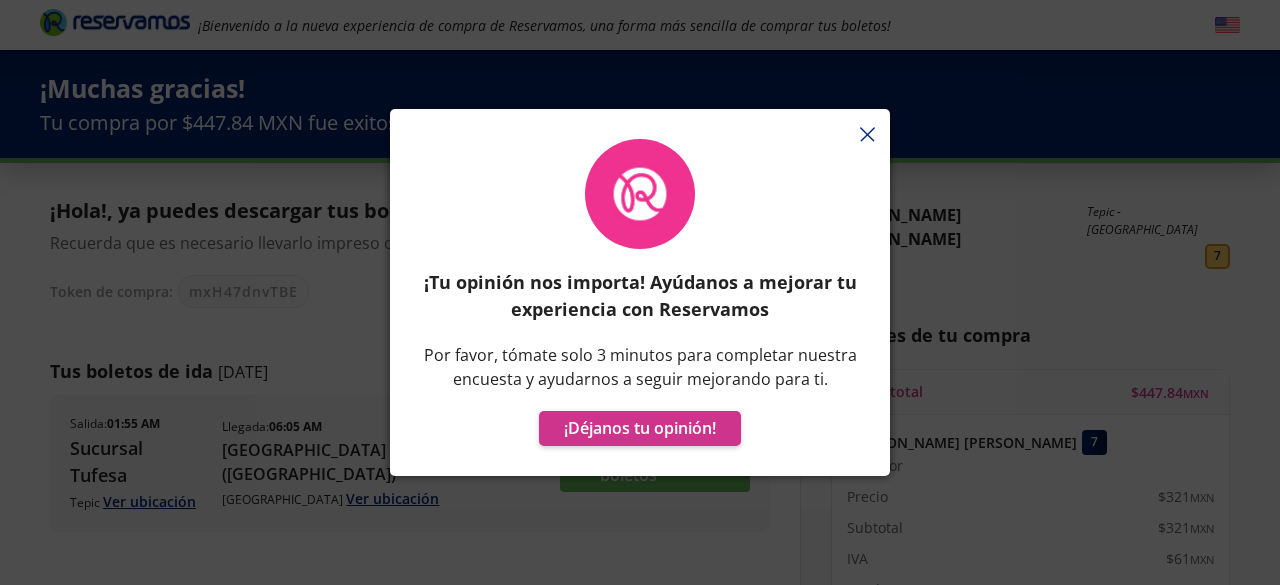 click on "¡Tu opinión nos importa! Ayúdanos a mejorar tu experiencia con Reservamos Por favor, tómate solo 3 minutos para completar nuestra encuesta y ayudarnos a seguir mejorando para ti. ¡Déjanos tu opinión!" at bounding box center [640, 292] 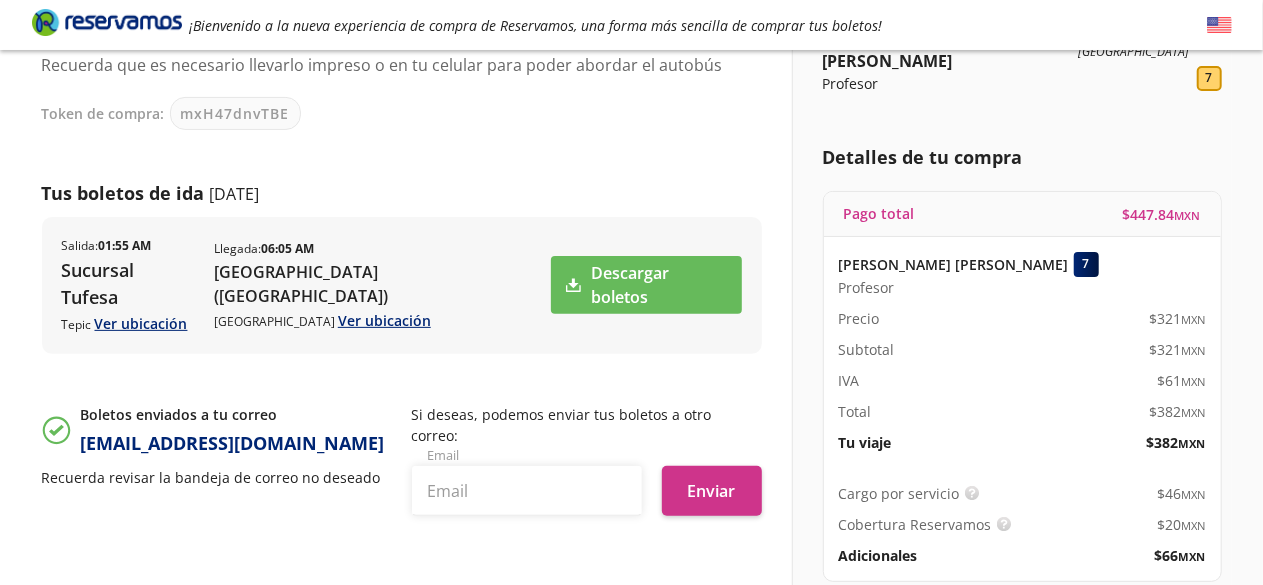 scroll, scrollTop: 195, scrollLeft: 0, axis: vertical 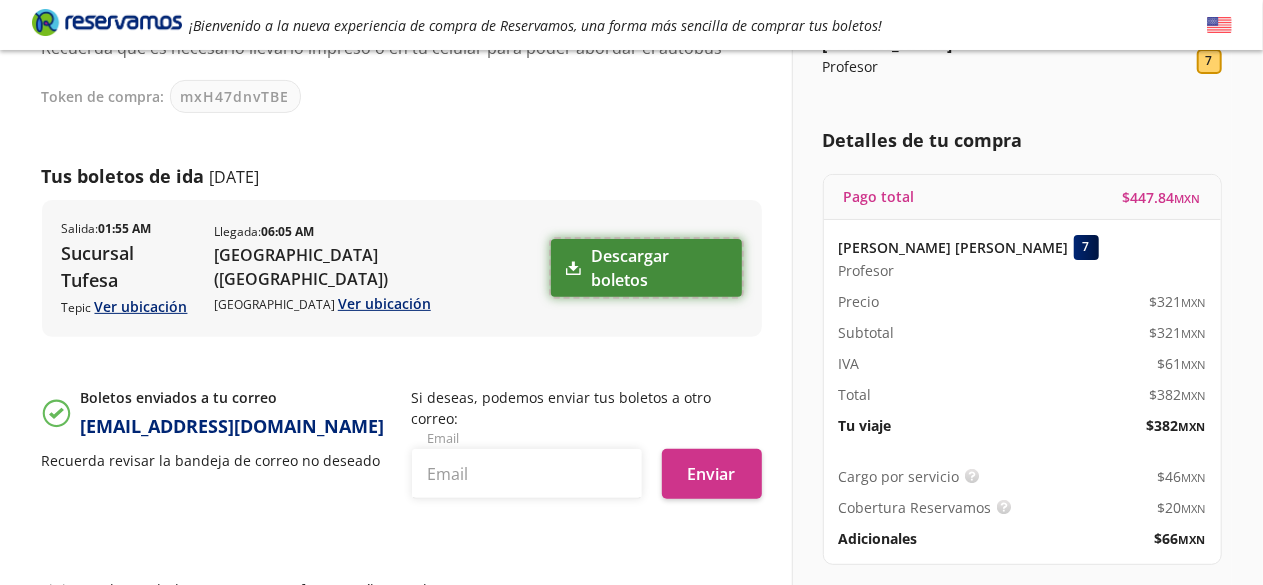 click on "Descargar boletos" at bounding box center (646, 268) 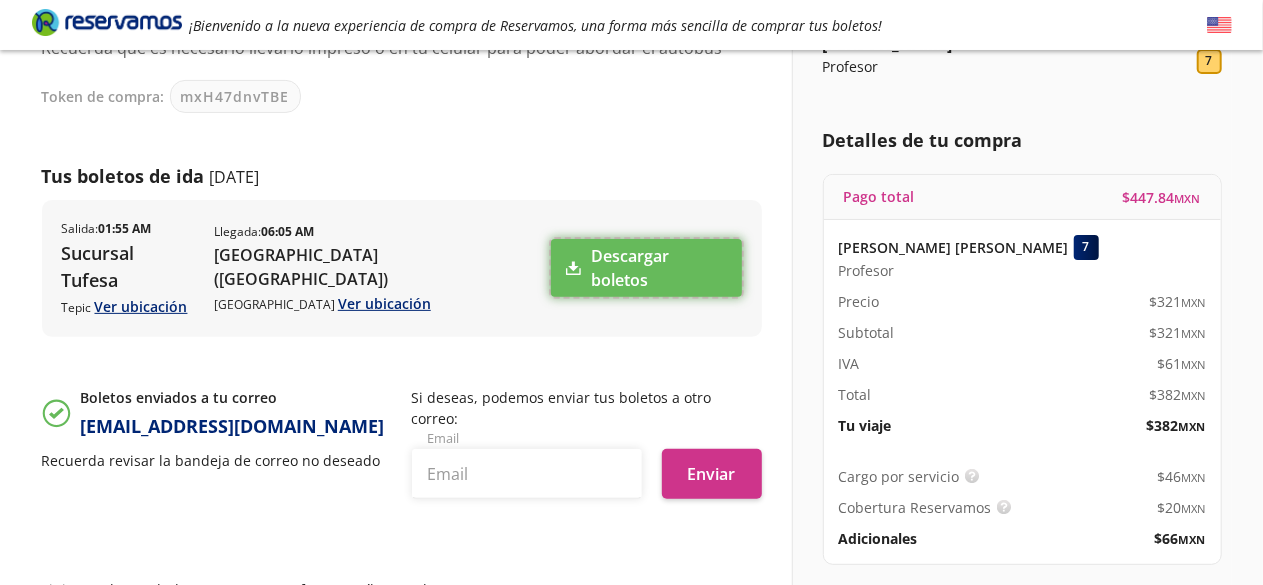 scroll, scrollTop: 0, scrollLeft: 0, axis: both 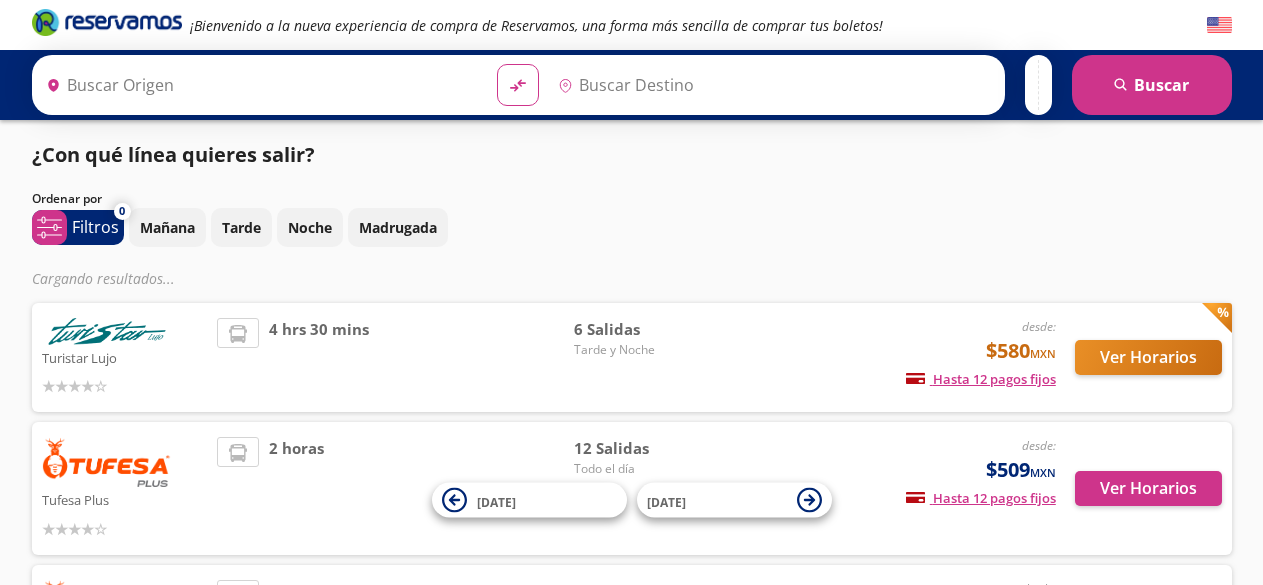 type on "Tepic, Nayarit" 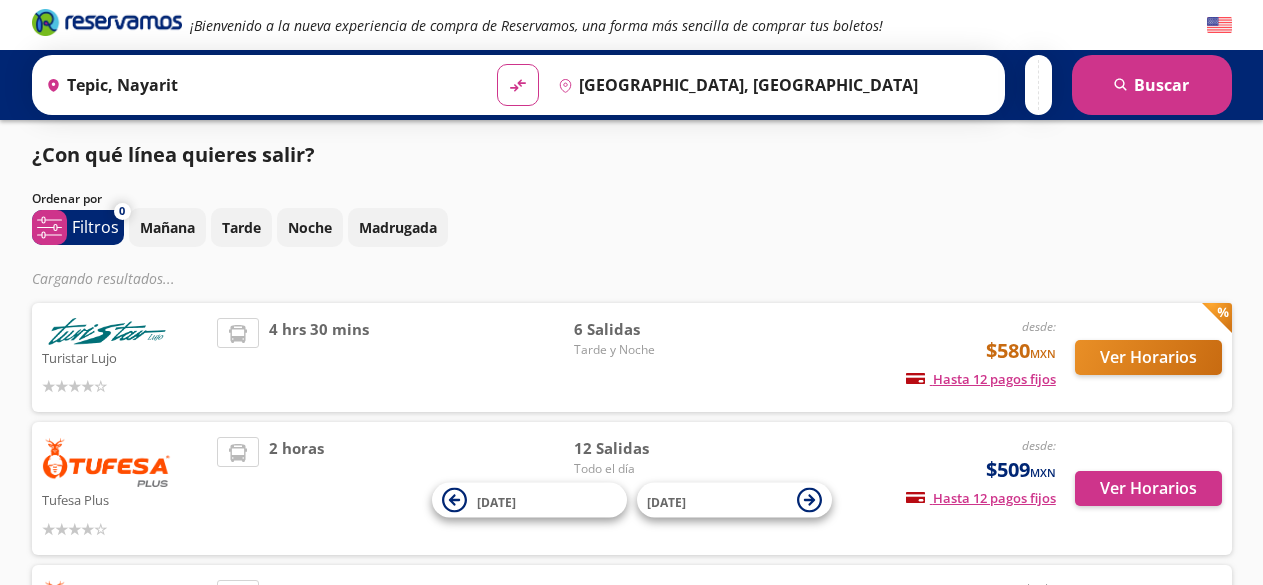 scroll, scrollTop: 0, scrollLeft: 0, axis: both 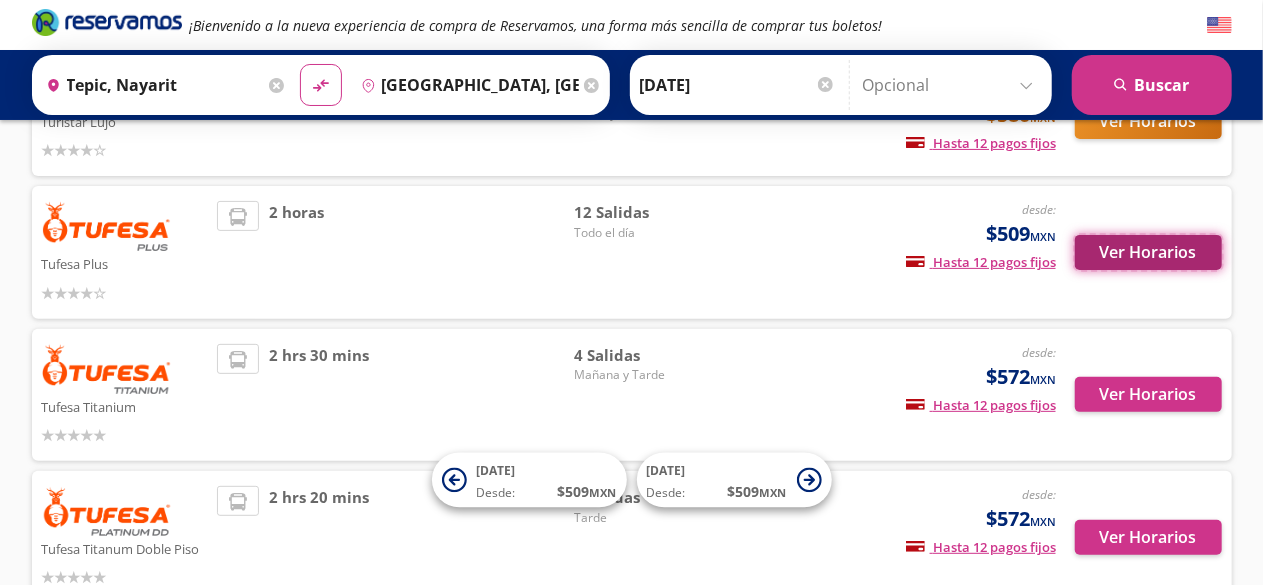 click on "Ver Horarios" at bounding box center (1148, 252) 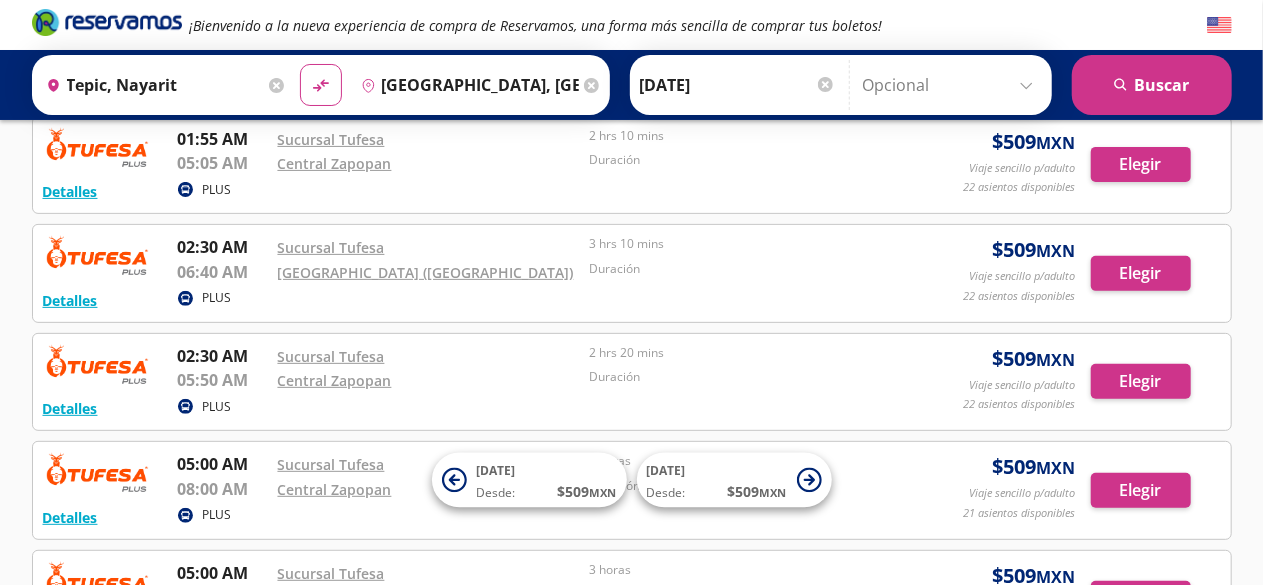 scroll, scrollTop: 223, scrollLeft: 0, axis: vertical 